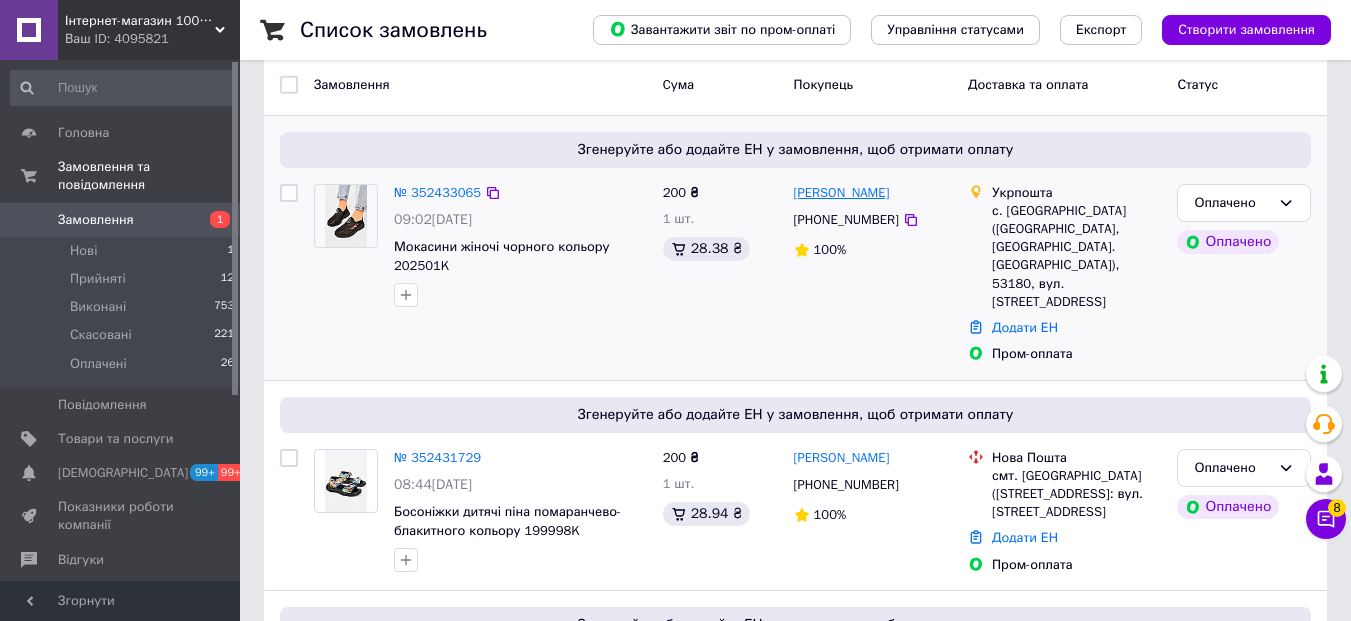 scroll, scrollTop: 0, scrollLeft: 0, axis: both 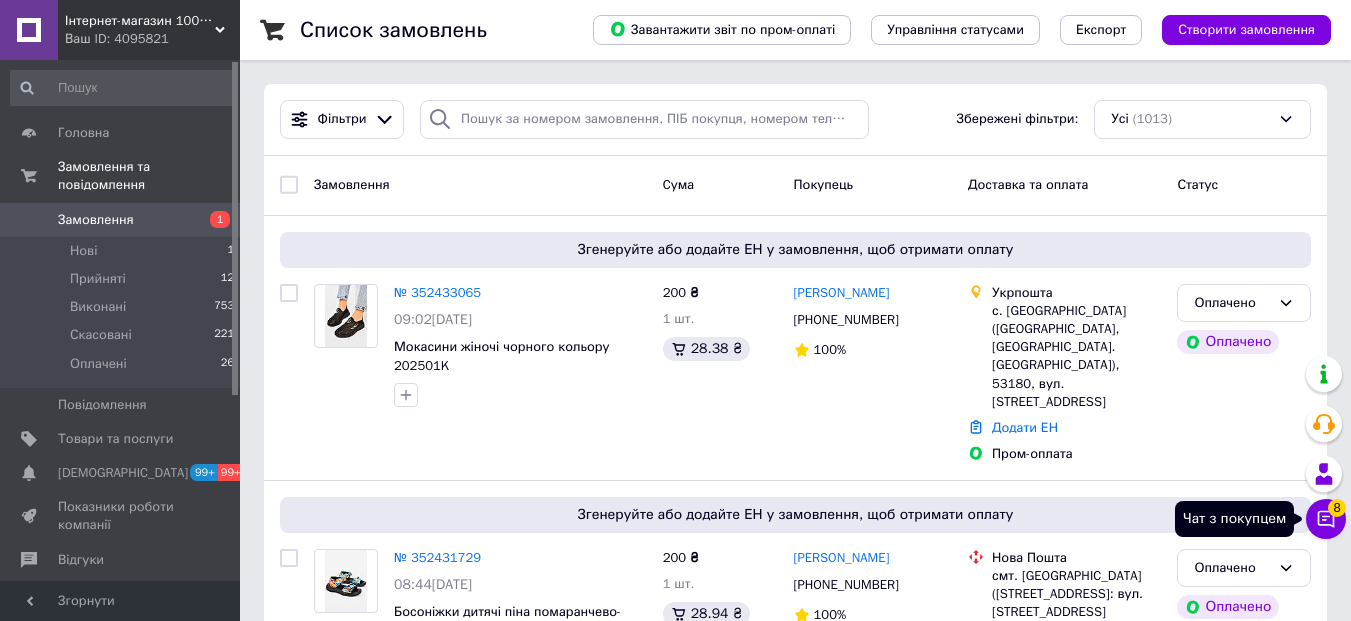 click 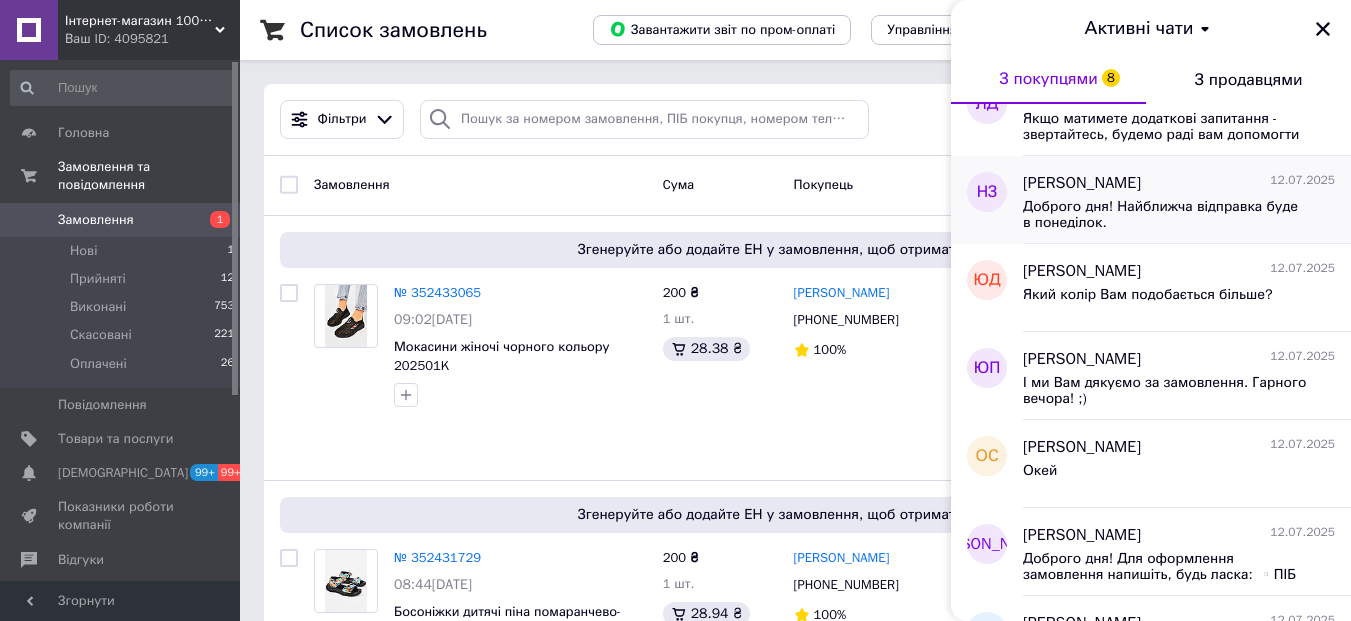 scroll, scrollTop: 0, scrollLeft: 0, axis: both 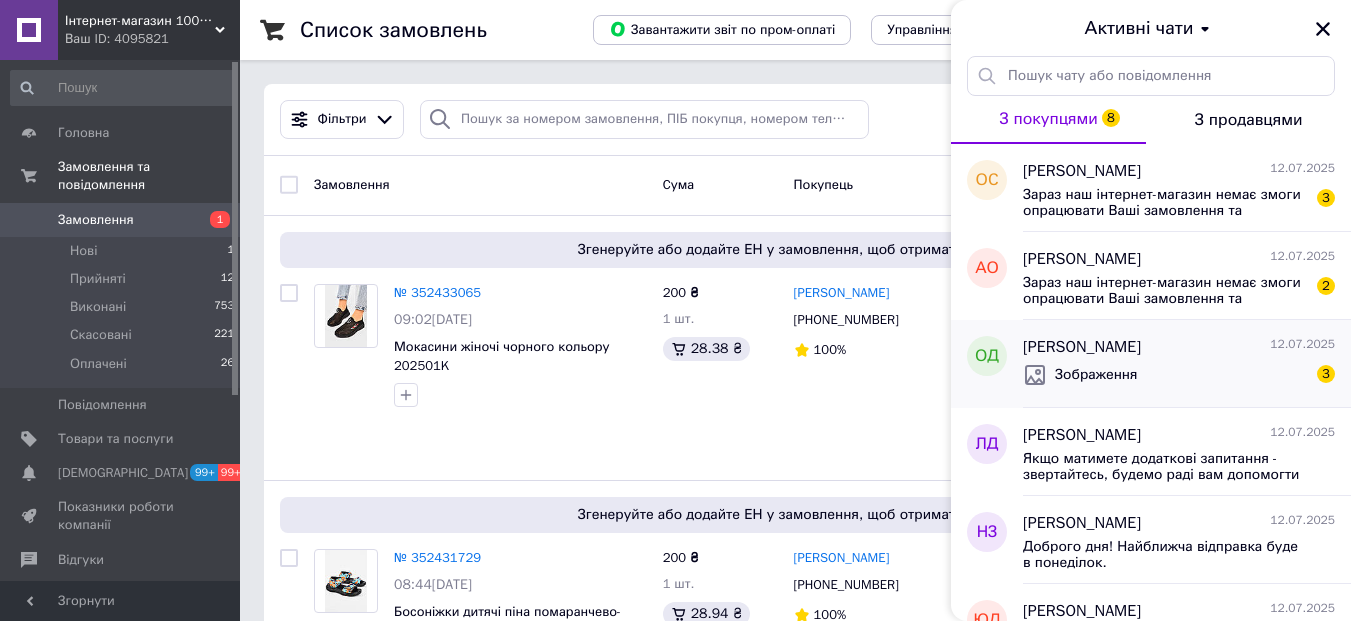 click on "Зображення 3" at bounding box center (1179, 375) 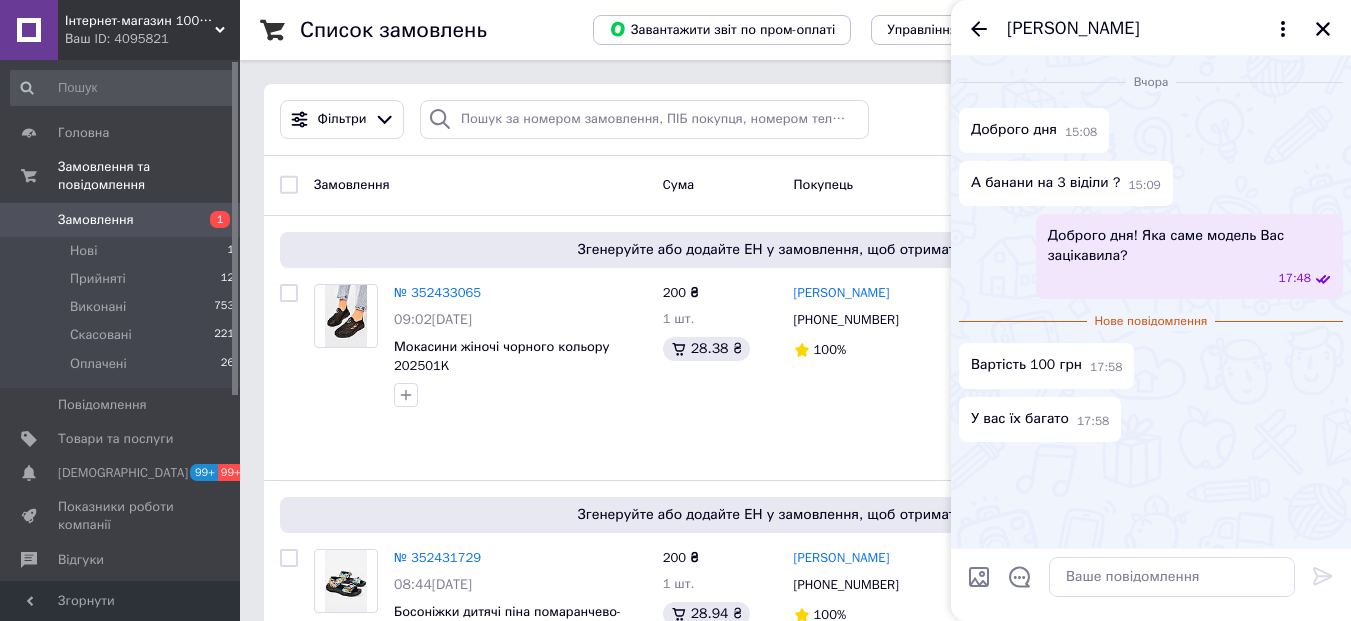 scroll, scrollTop: 210, scrollLeft: 0, axis: vertical 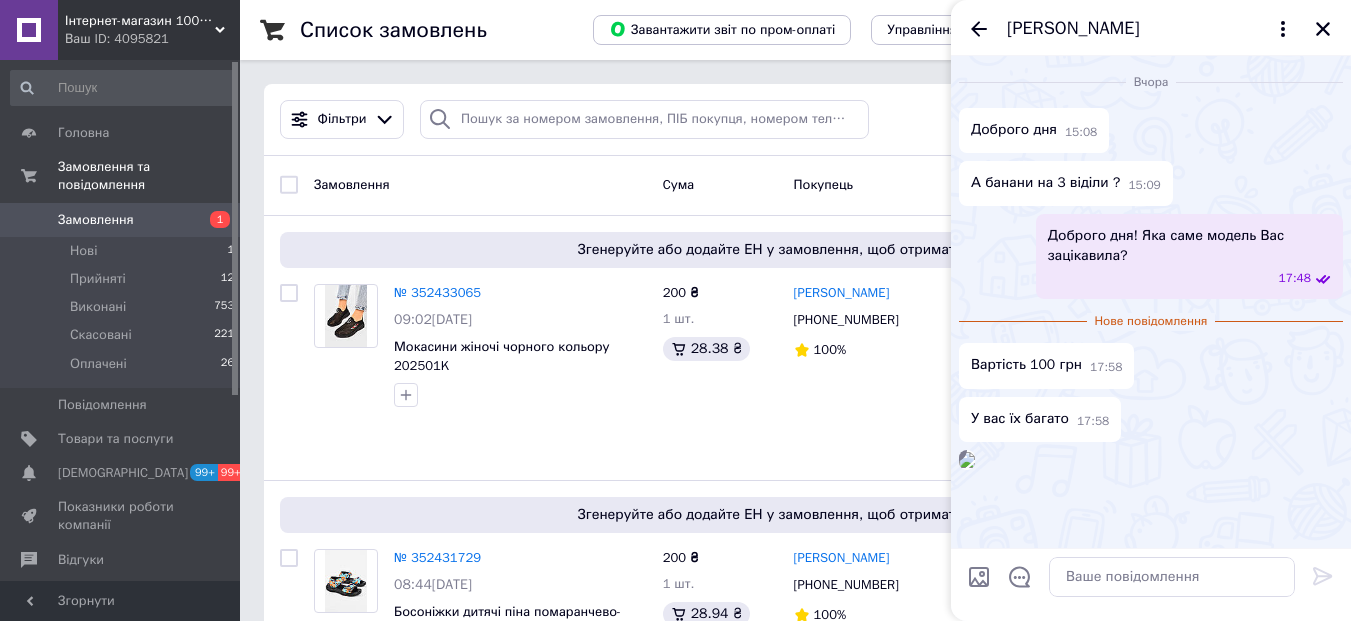 click at bounding box center [967, 460] 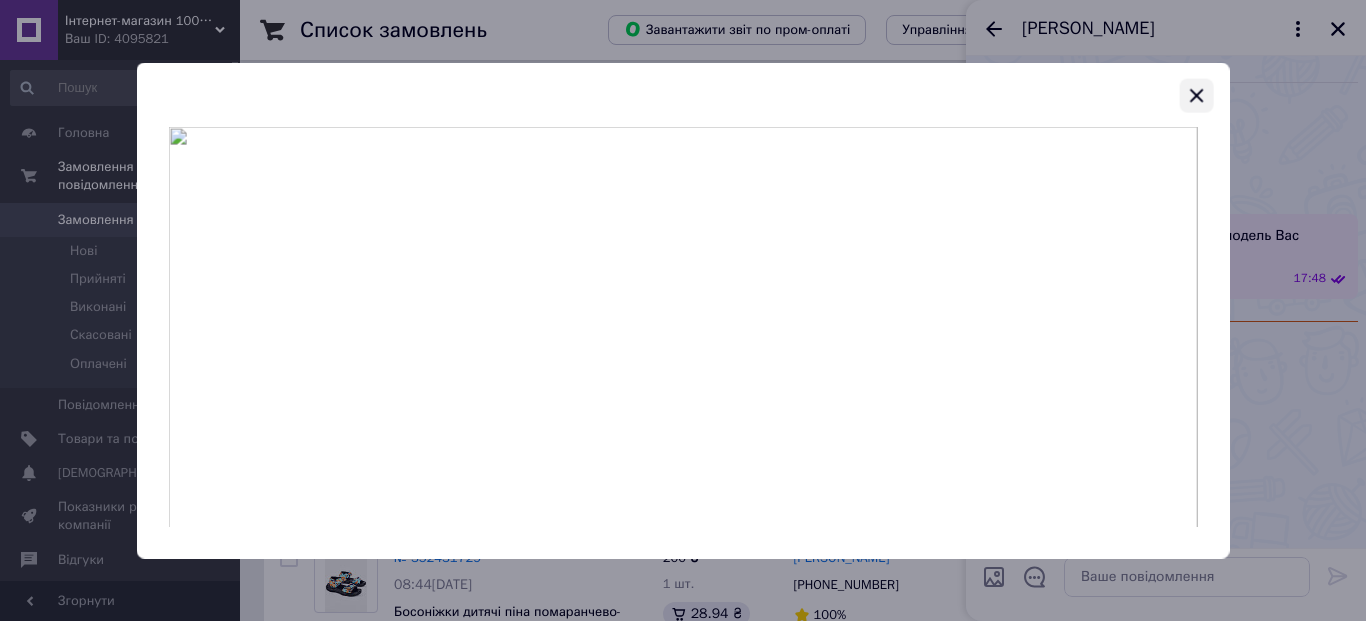 click 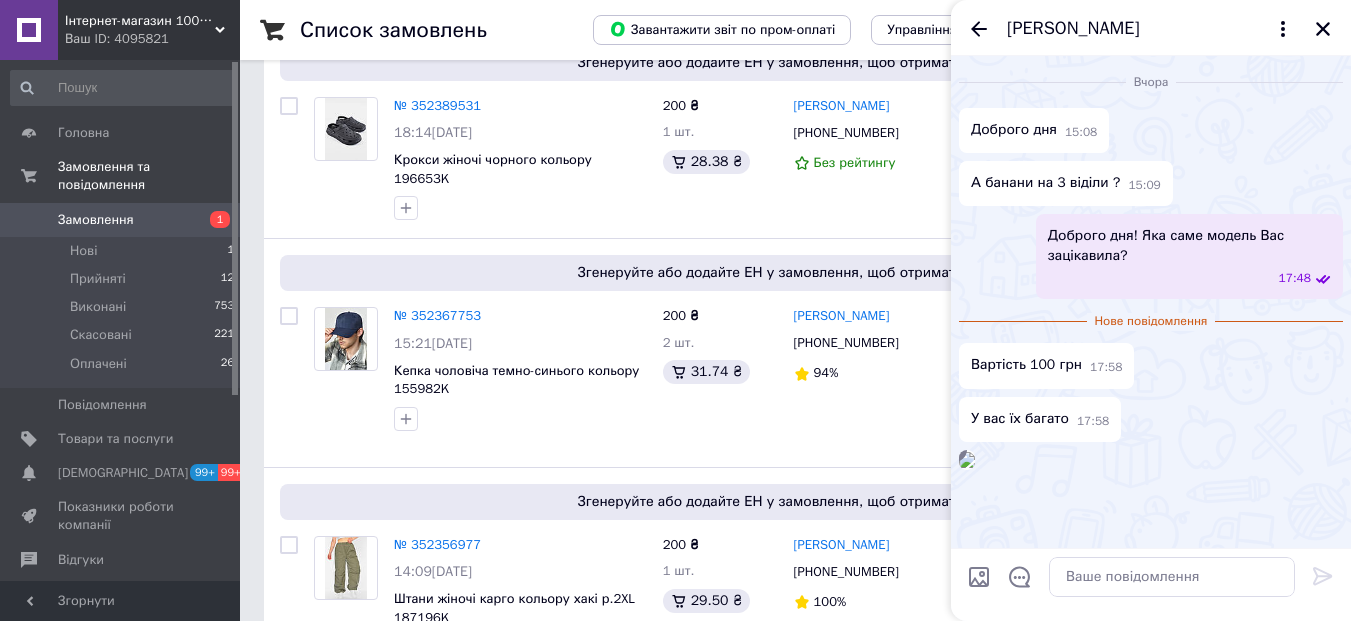 scroll, scrollTop: 1800, scrollLeft: 0, axis: vertical 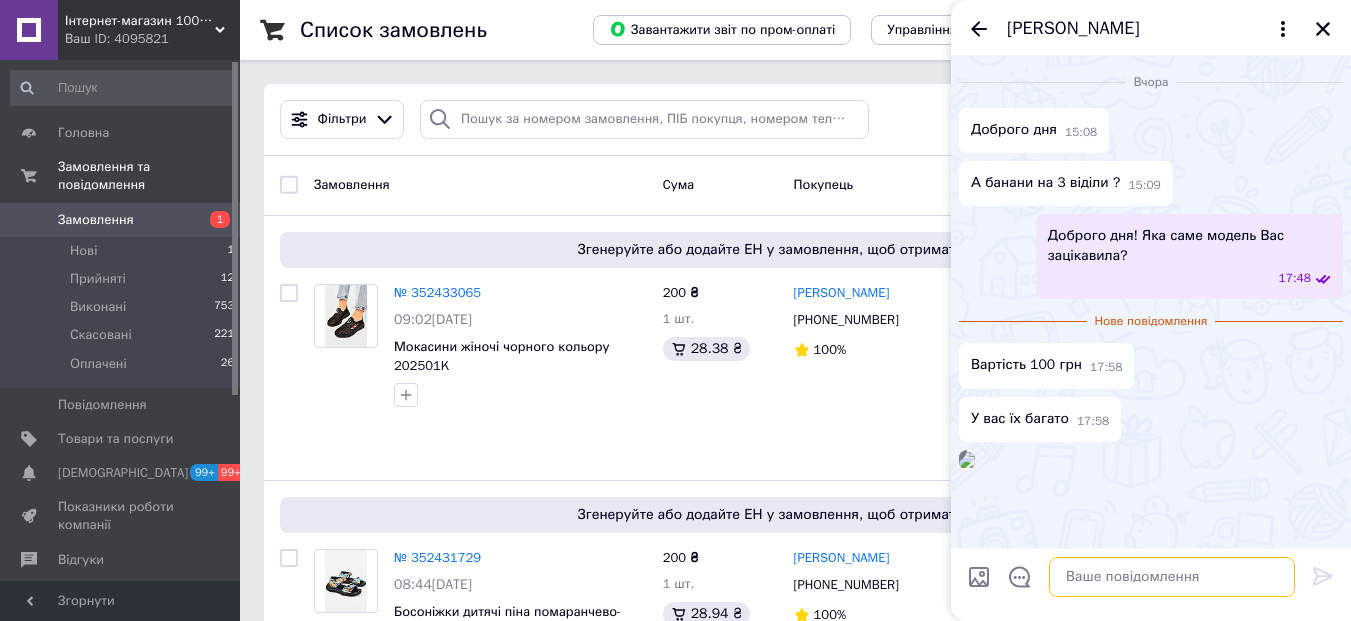 click at bounding box center (1172, 577) 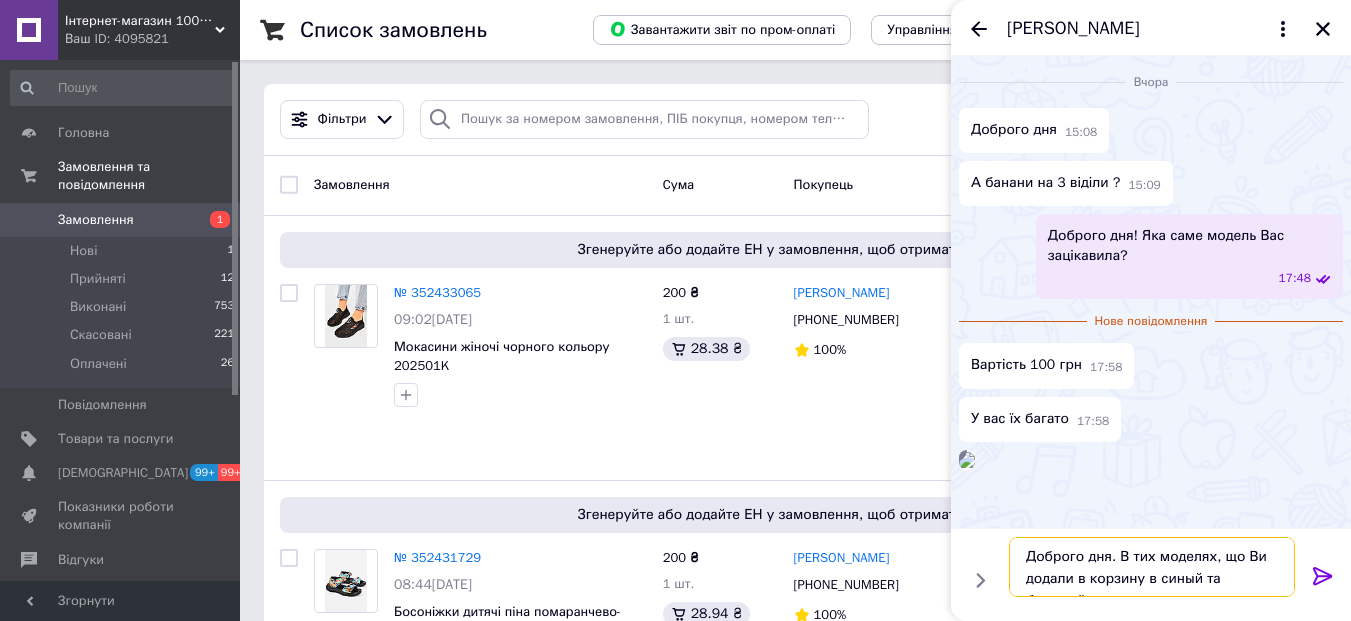 click on "Доброго дня. В тих моделях, що Ви додали в корзину в синый та бежевый" at bounding box center (1152, 567) 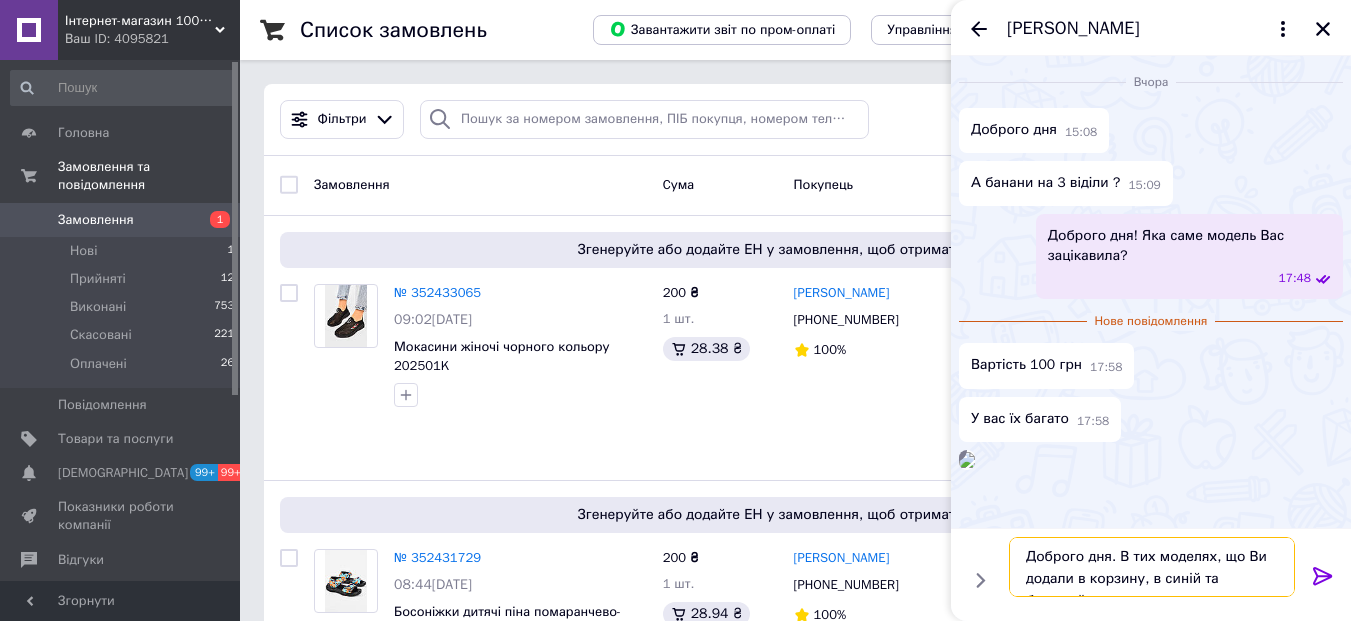 click on "Доброго дня. В тих моделях, що Ви додали в корзину, в синій та бежевый" at bounding box center [1152, 567] 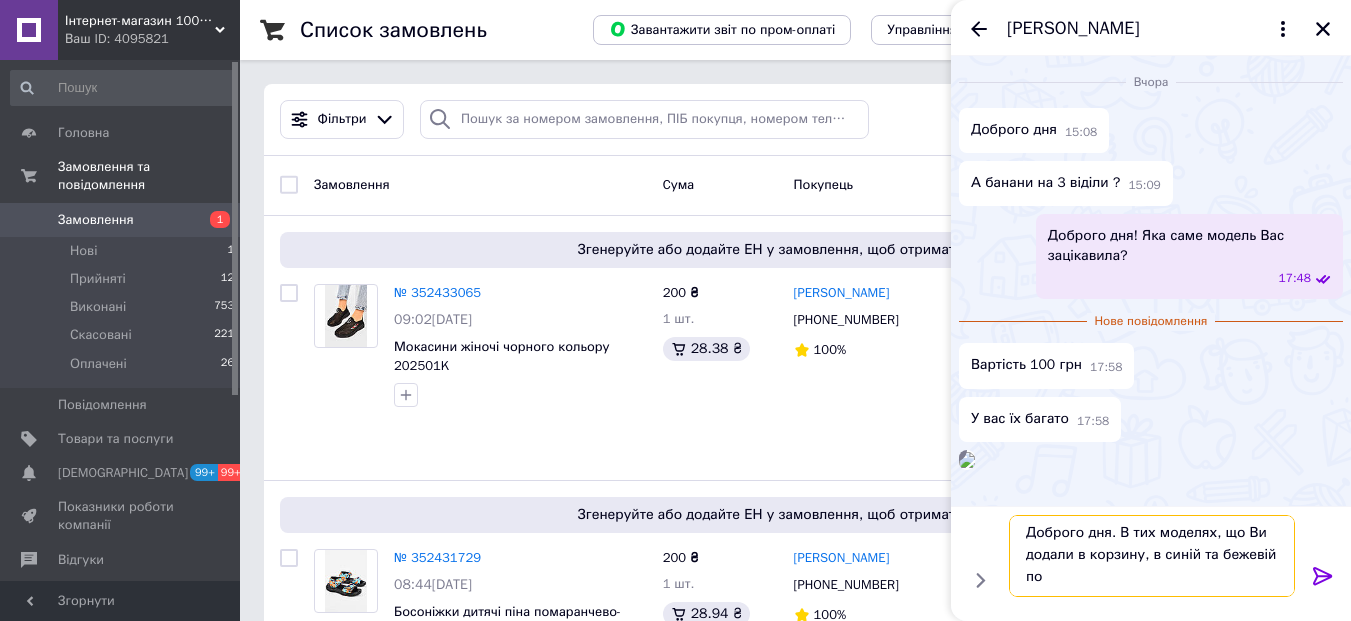 scroll, scrollTop: 2, scrollLeft: 0, axis: vertical 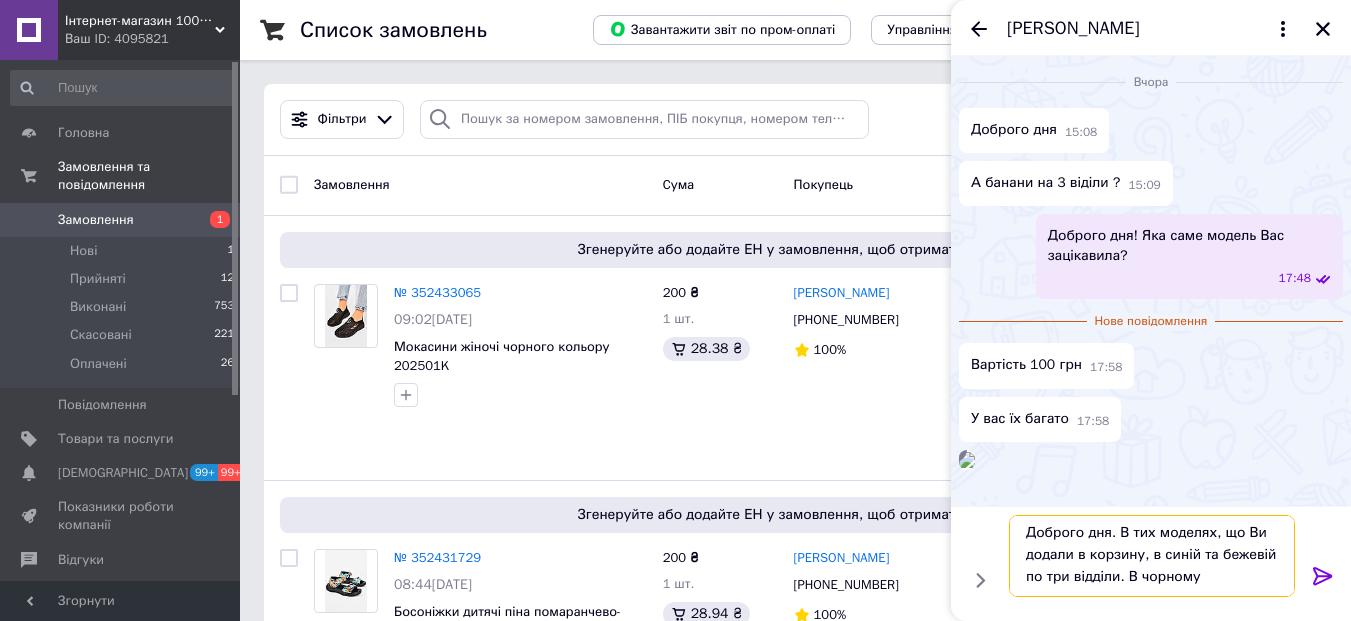 type on "Доброго дня. В тих моделях, що Ви додали в корзину, в синій та бежевій по три відділи. В чорному 1" 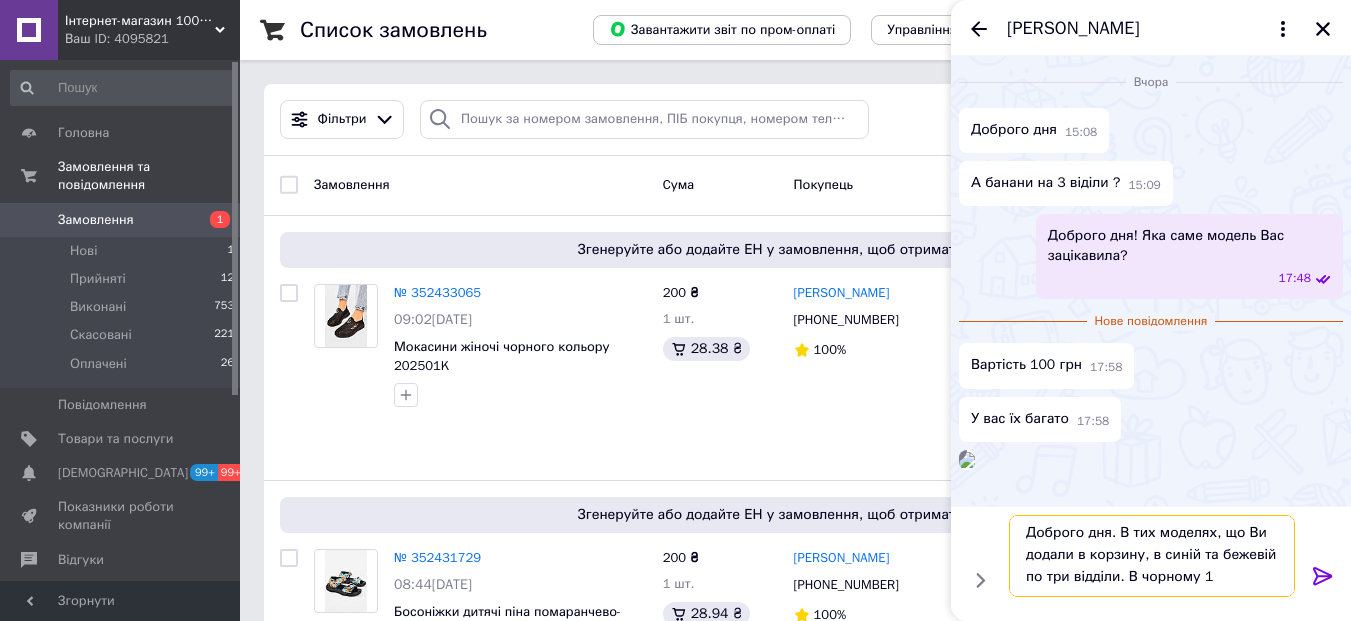 type 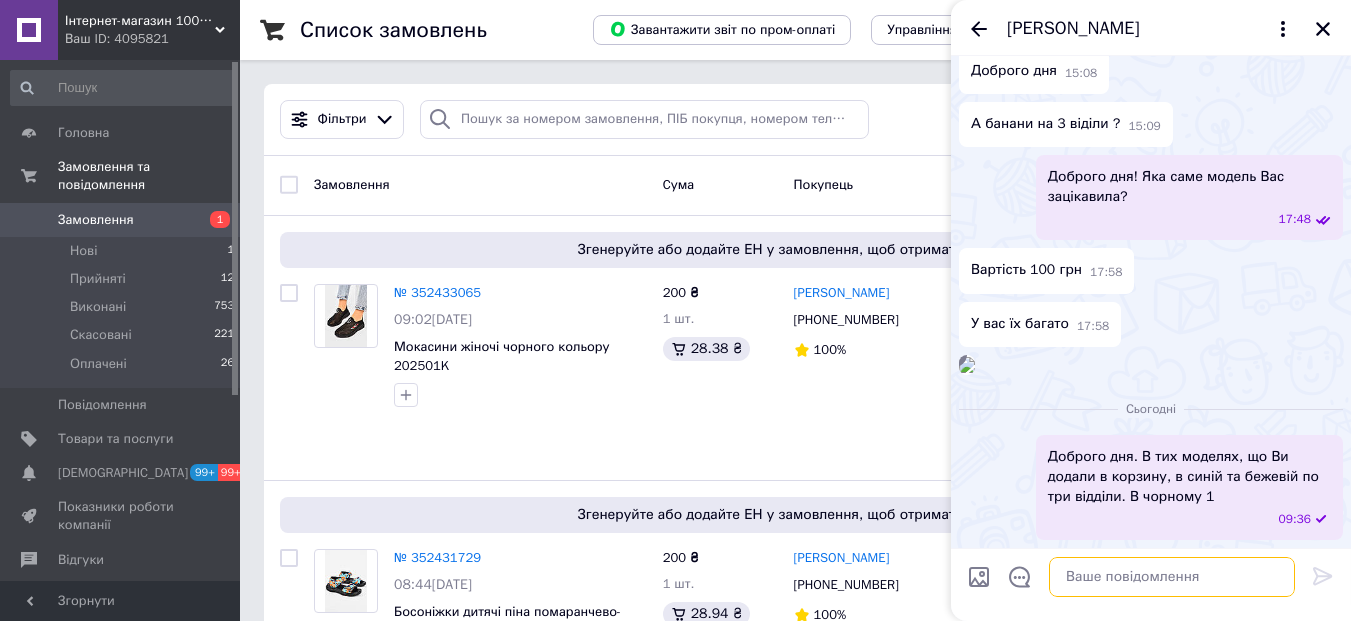scroll, scrollTop: 0, scrollLeft: 0, axis: both 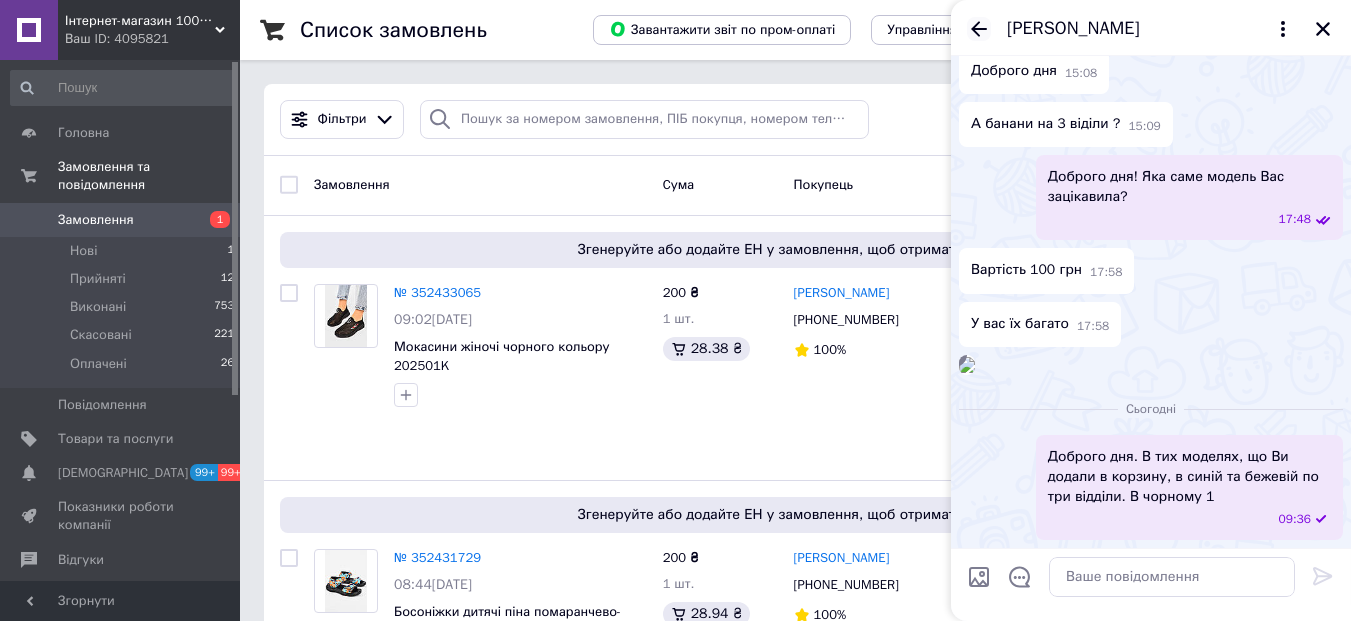 click 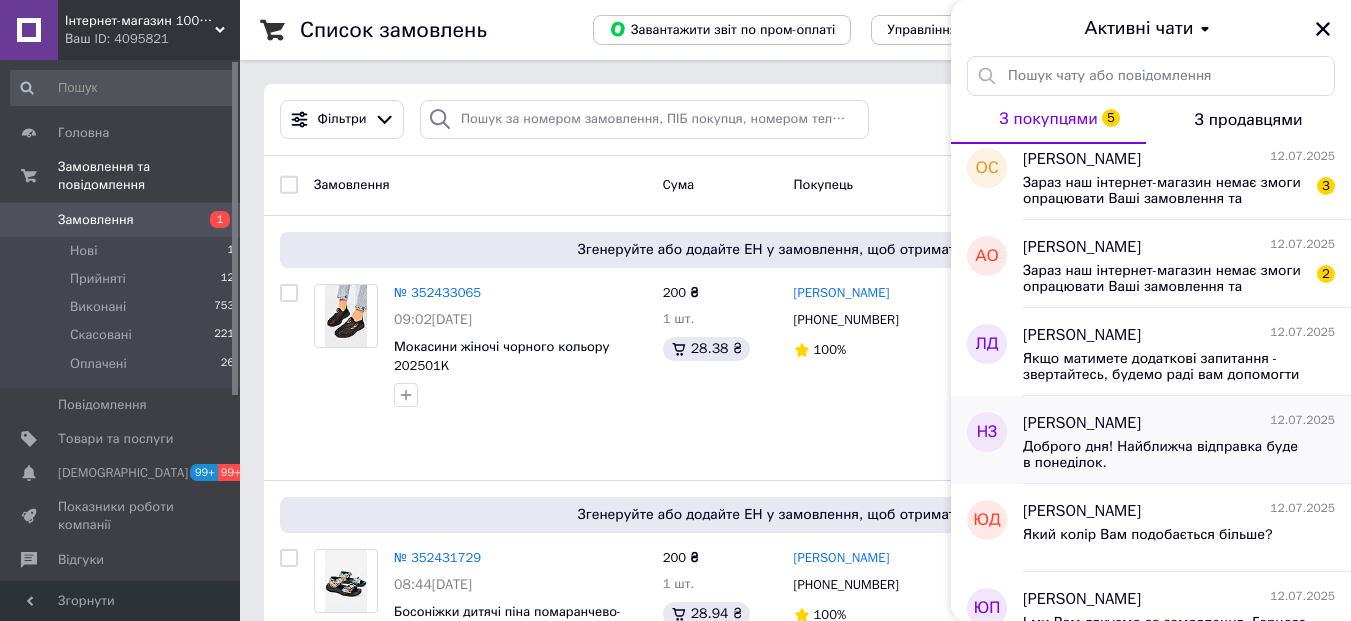 scroll, scrollTop: 0, scrollLeft: 0, axis: both 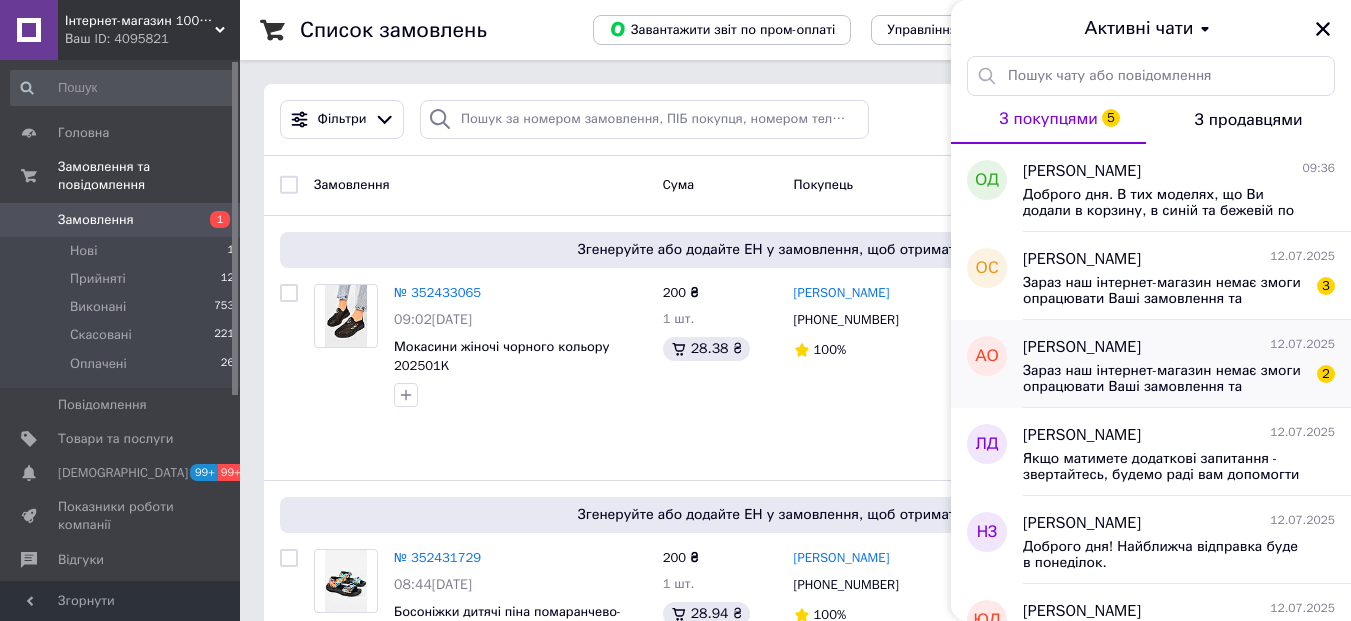 click on "Зараз наш інтернет-магазин немає змоги опрацювати Ваші замовлення та повідомлення. Оскільки Ви звернулися у неробочий час чи вихідний. Ваше замовлення/повідомлення буде опрацьоване в найближчий робочий час." at bounding box center [1165, 379] 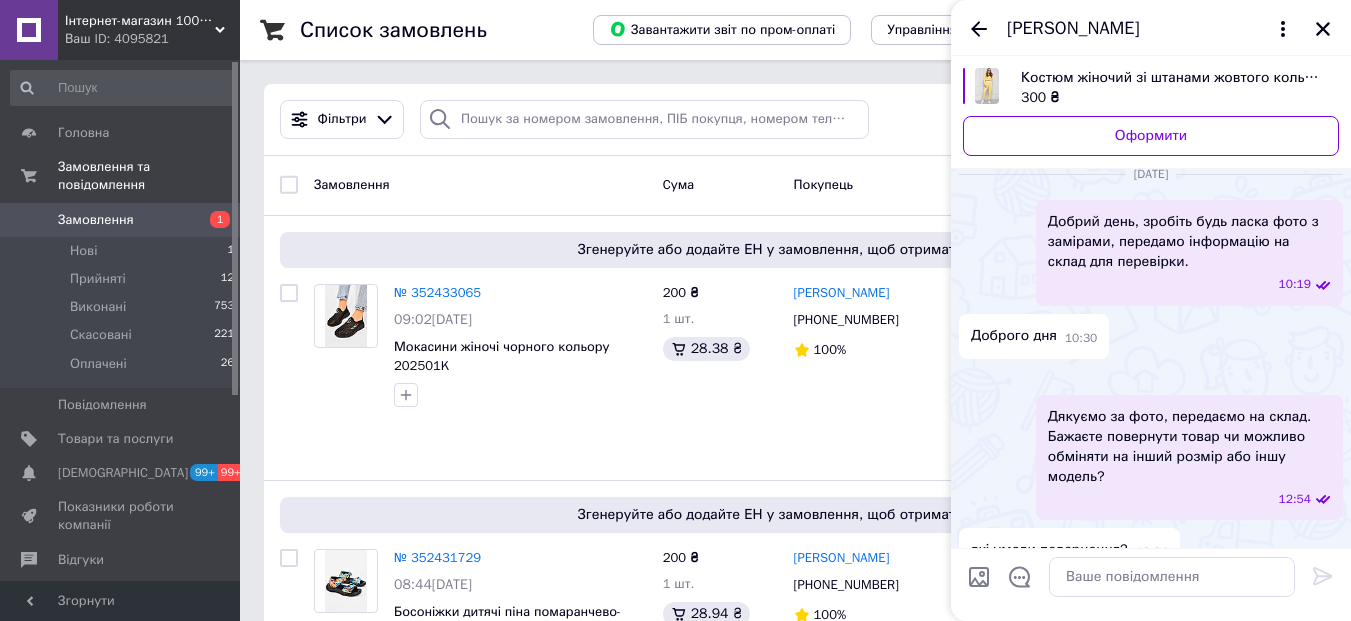 scroll, scrollTop: 1088, scrollLeft: 0, axis: vertical 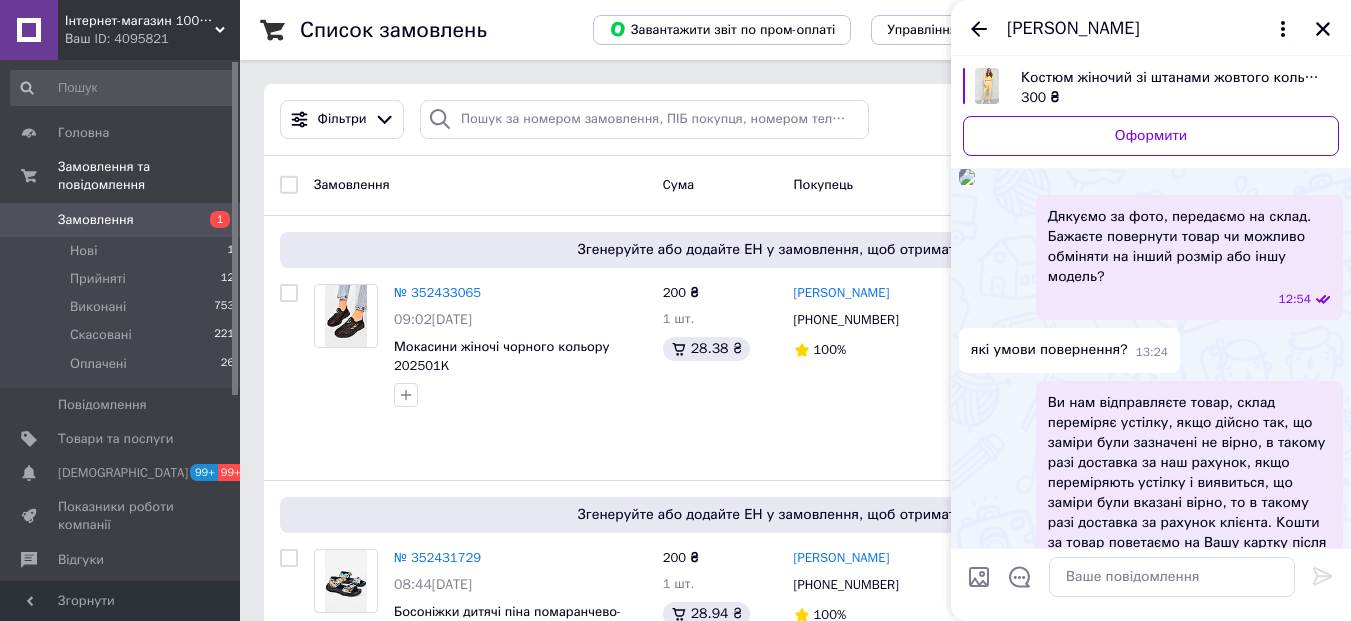 click at bounding box center (967, 177) 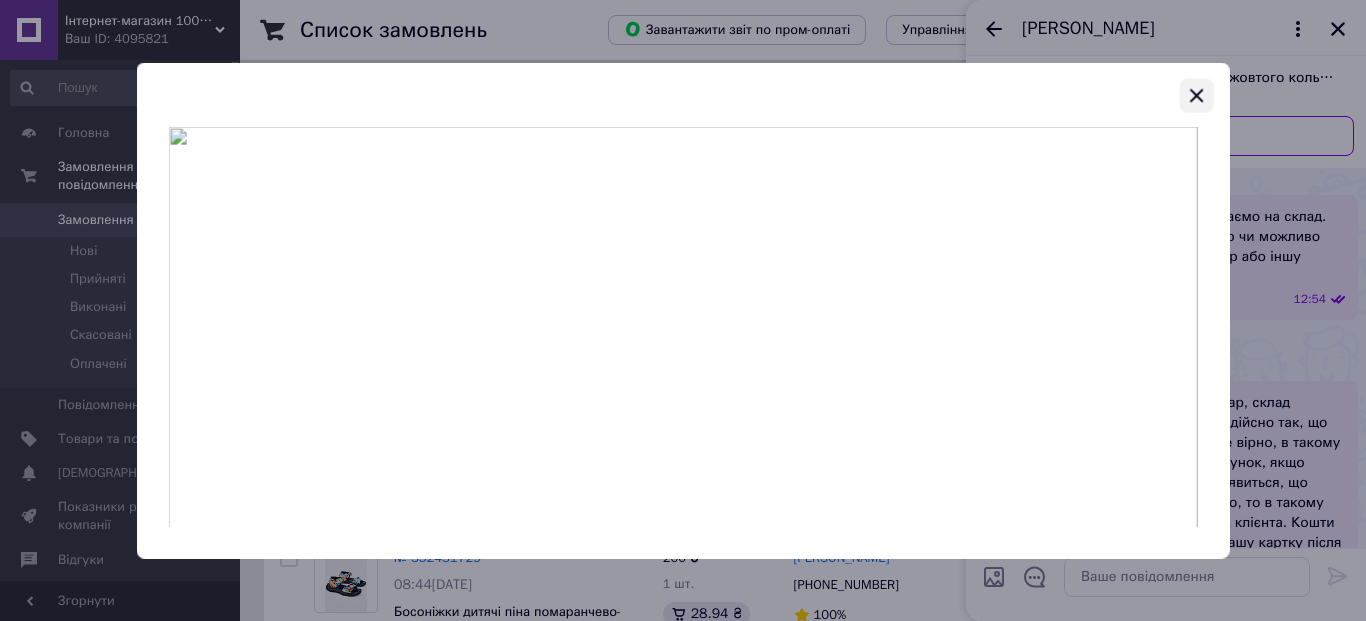 click 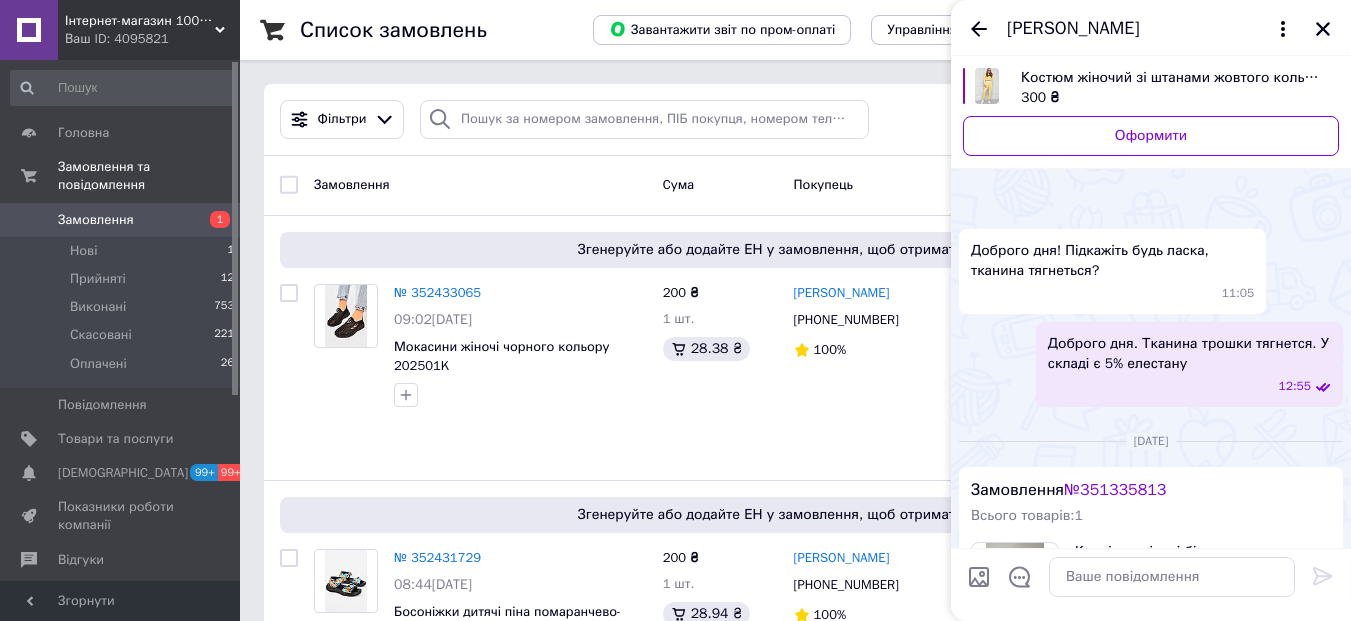 scroll, scrollTop: 349, scrollLeft: 0, axis: vertical 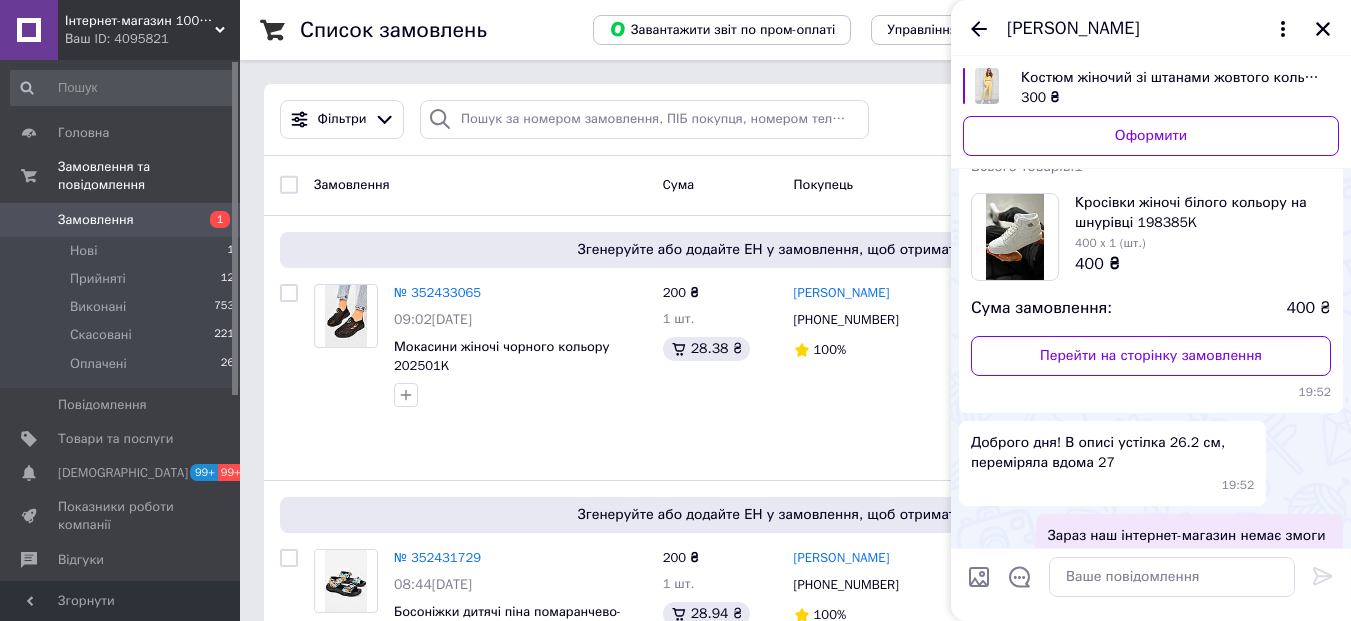 click at bounding box center [1015, 237] 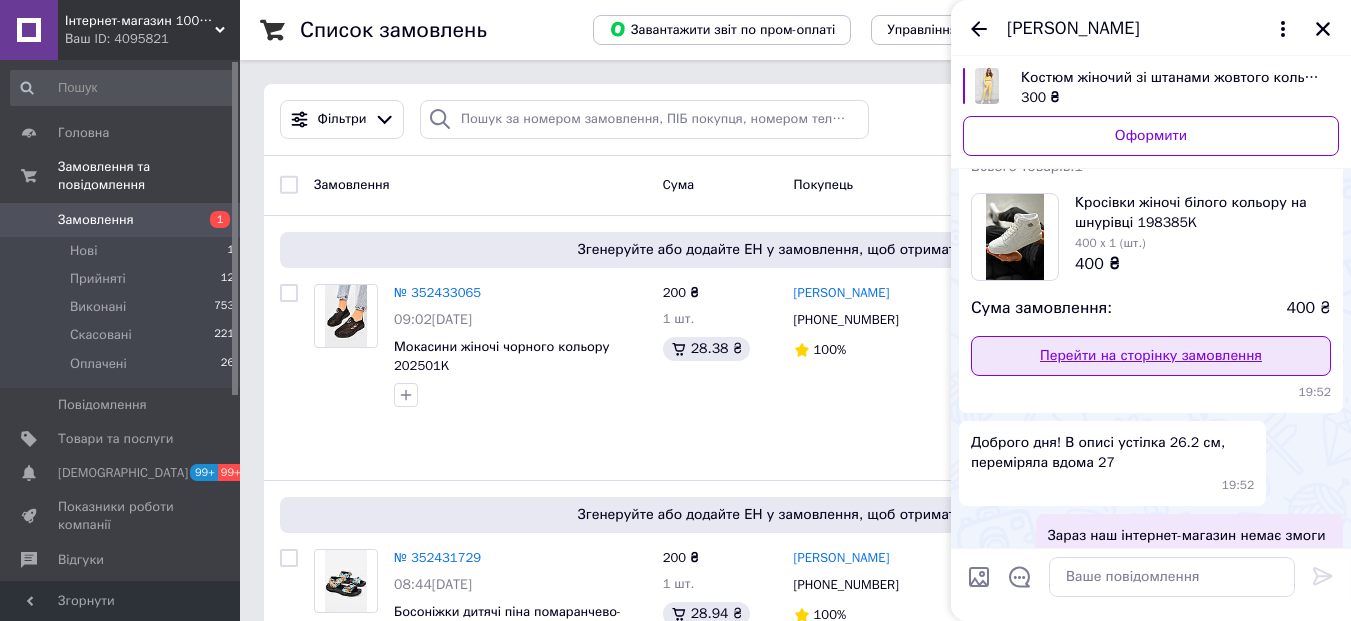 click on "Перейти на сторінку замовлення" at bounding box center (1151, 356) 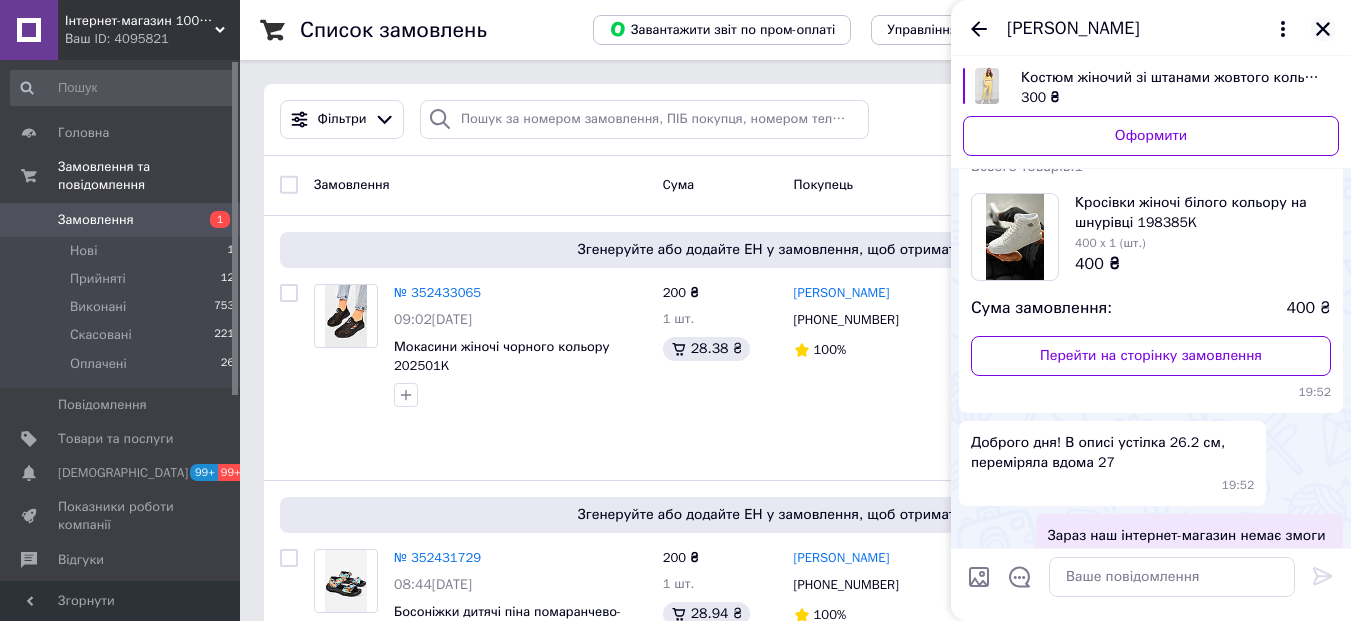 click 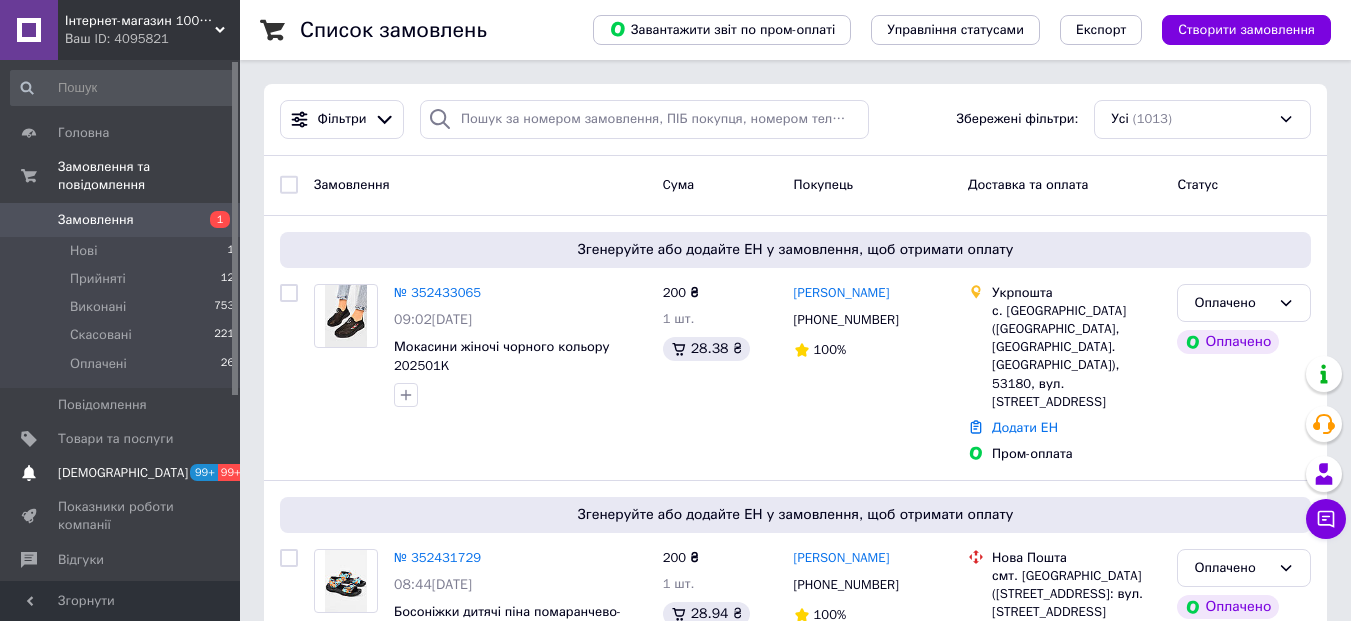 scroll, scrollTop: 200, scrollLeft: 0, axis: vertical 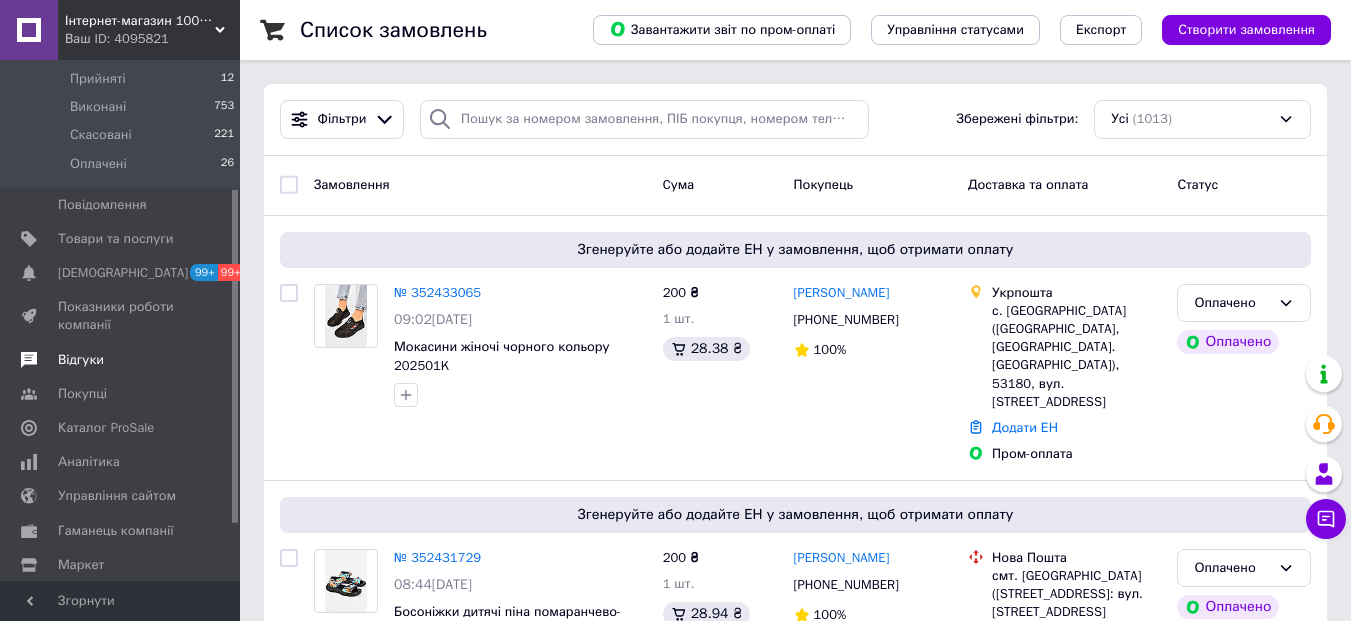 click on "Відгуки" at bounding box center (81, 360) 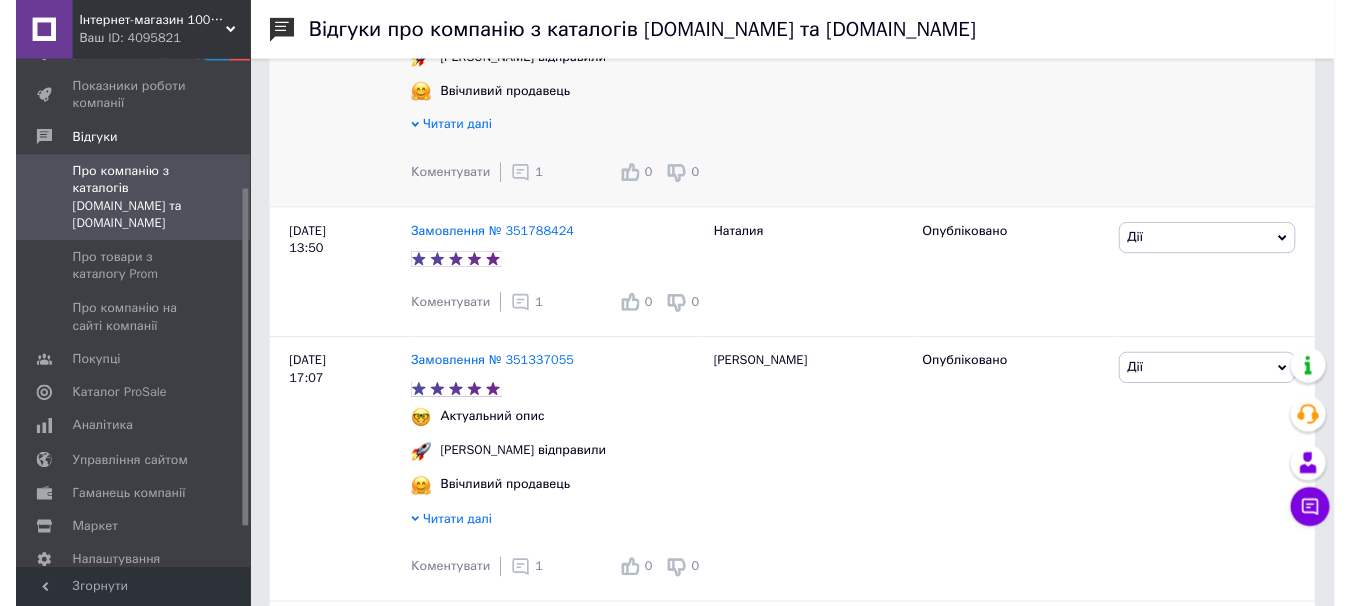 scroll, scrollTop: 1200, scrollLeft: 0, axis: vertical 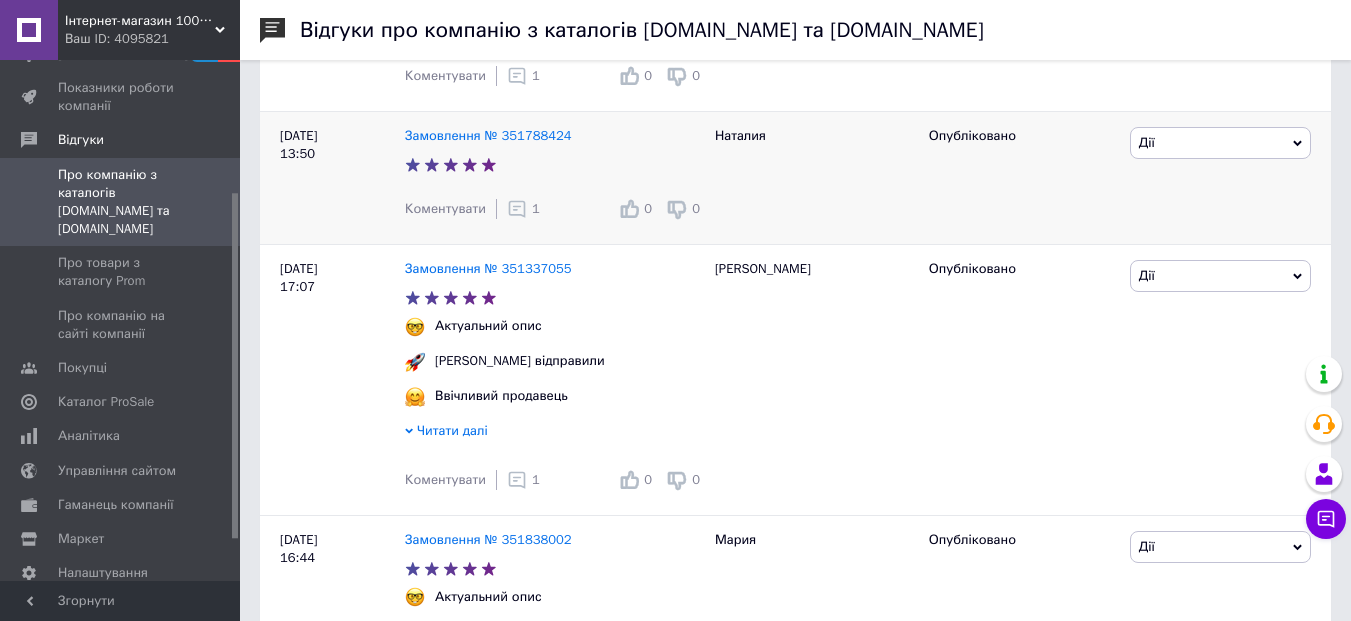 click on "1" at bounding box center [536, 208] 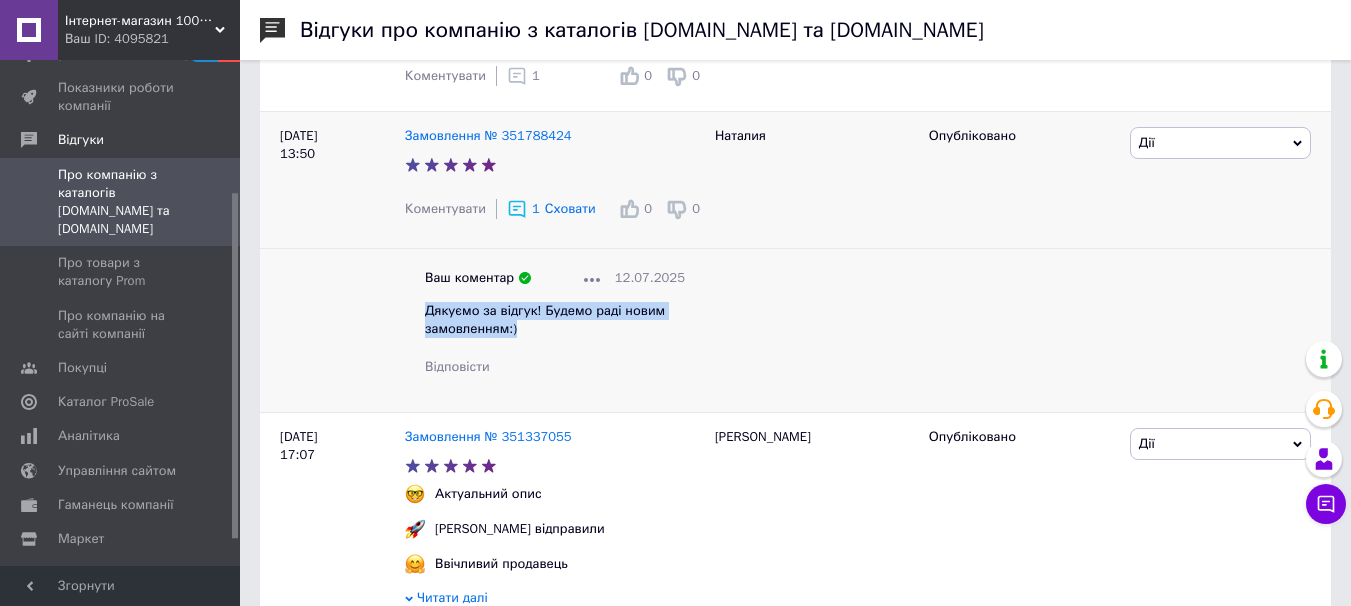 drag, startPoint x: 517, startPoint y: 337, endPoint x: 422, endPoint y: 315, distance: 97.5141 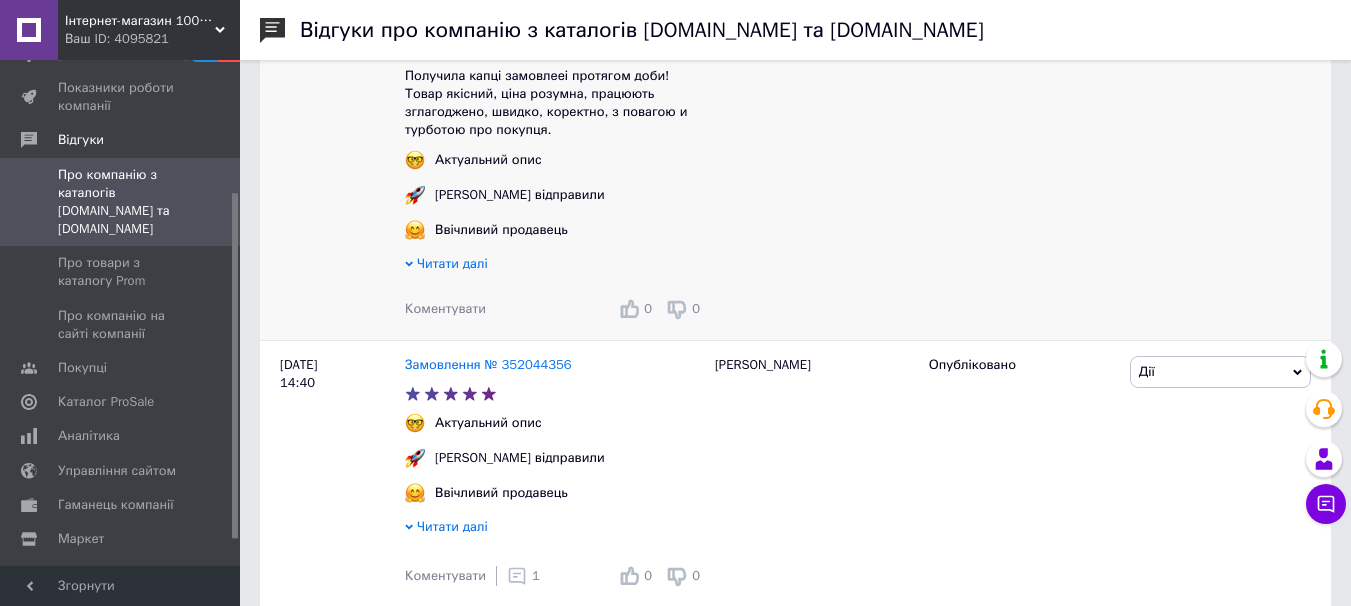 scroll, scrollTop: 600, scrollLeft: 0, axis: vertical 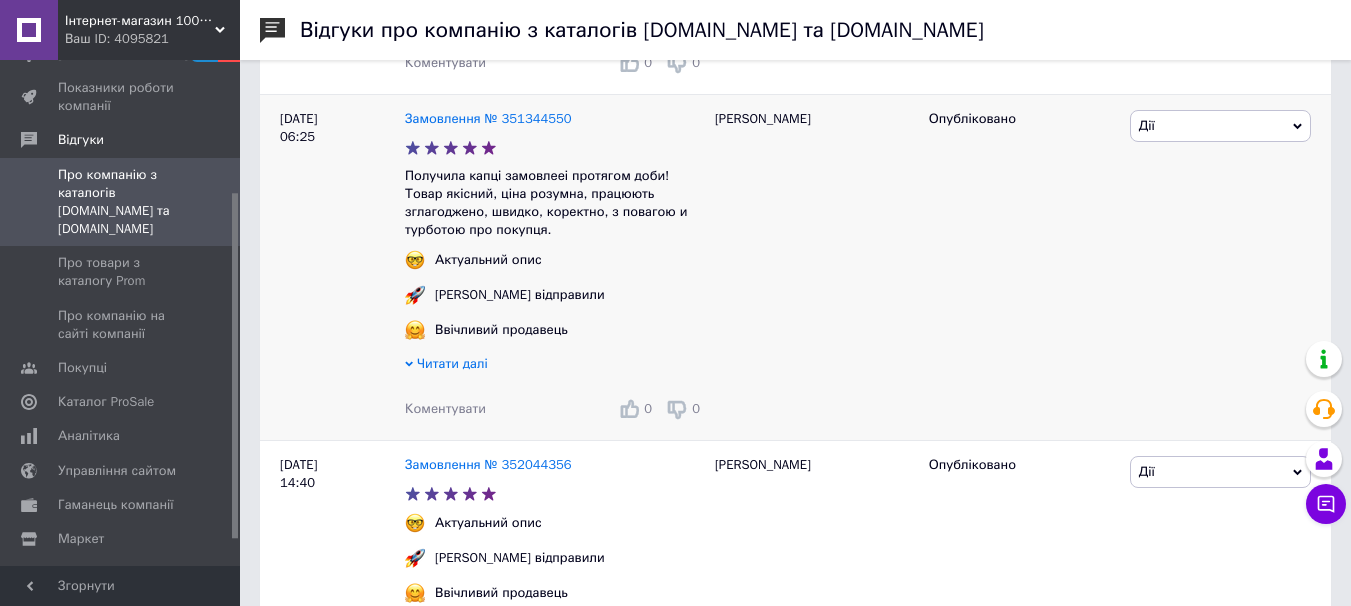 click on "Коментувати" at bounding box center [445, 408] 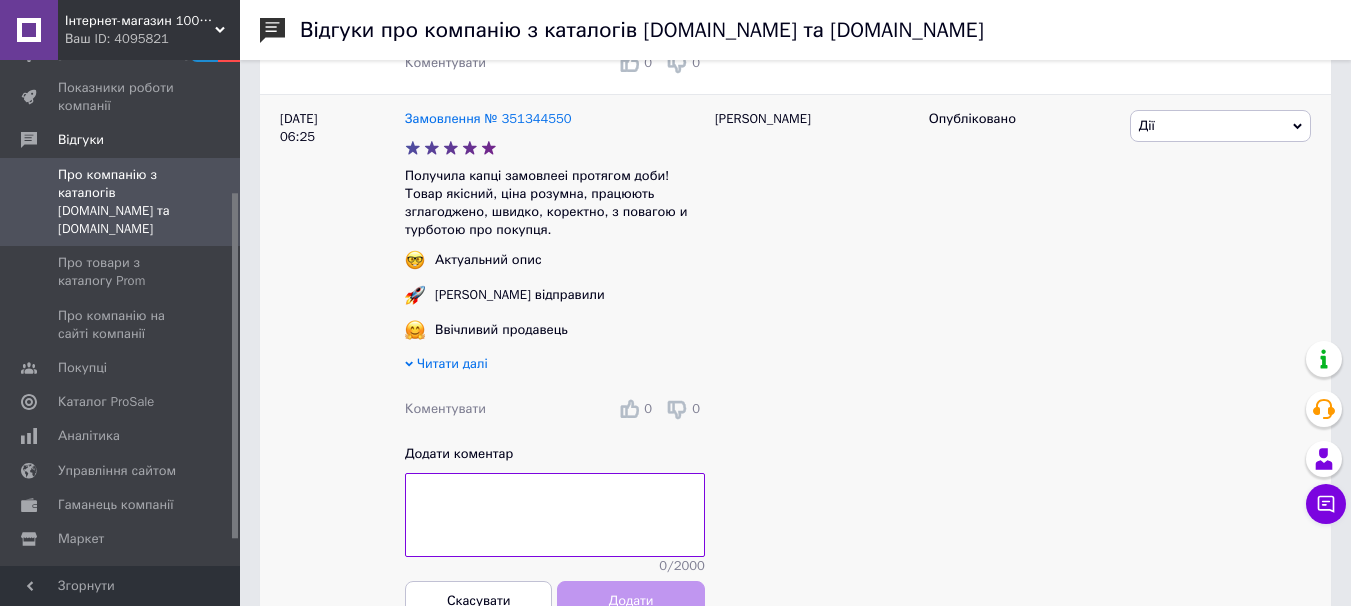 click at bounding box center (555, 515) 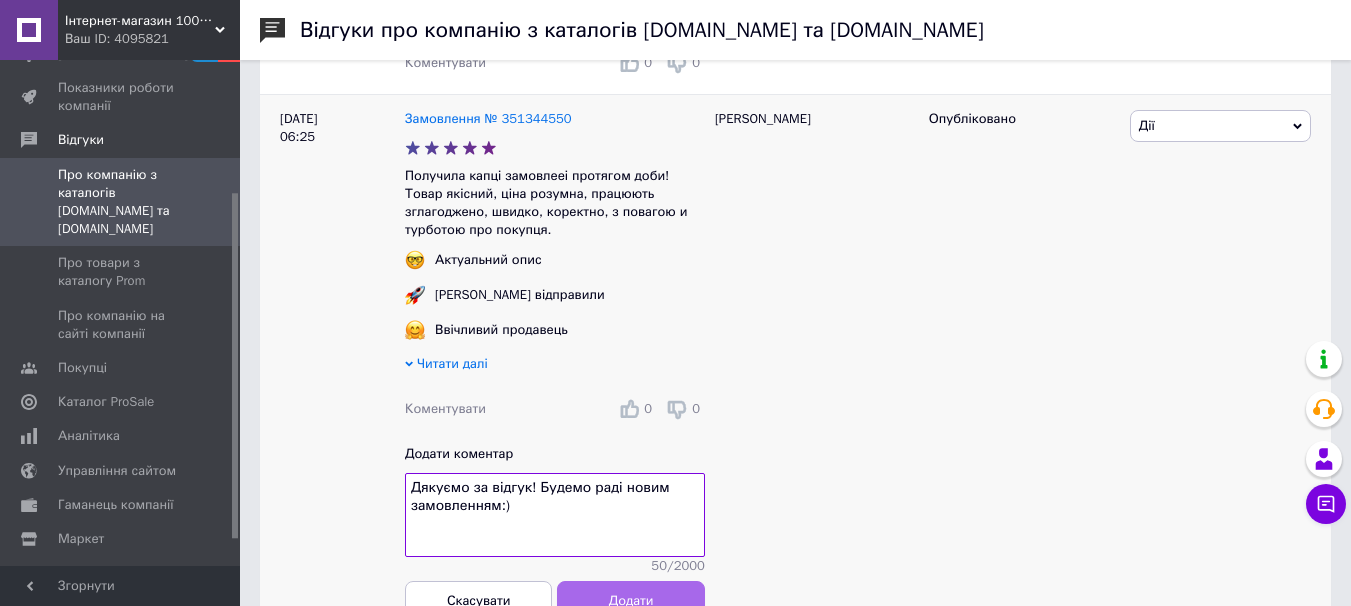 type on "Дякуємо за відгук! Будемо раді новим замовленням:)" 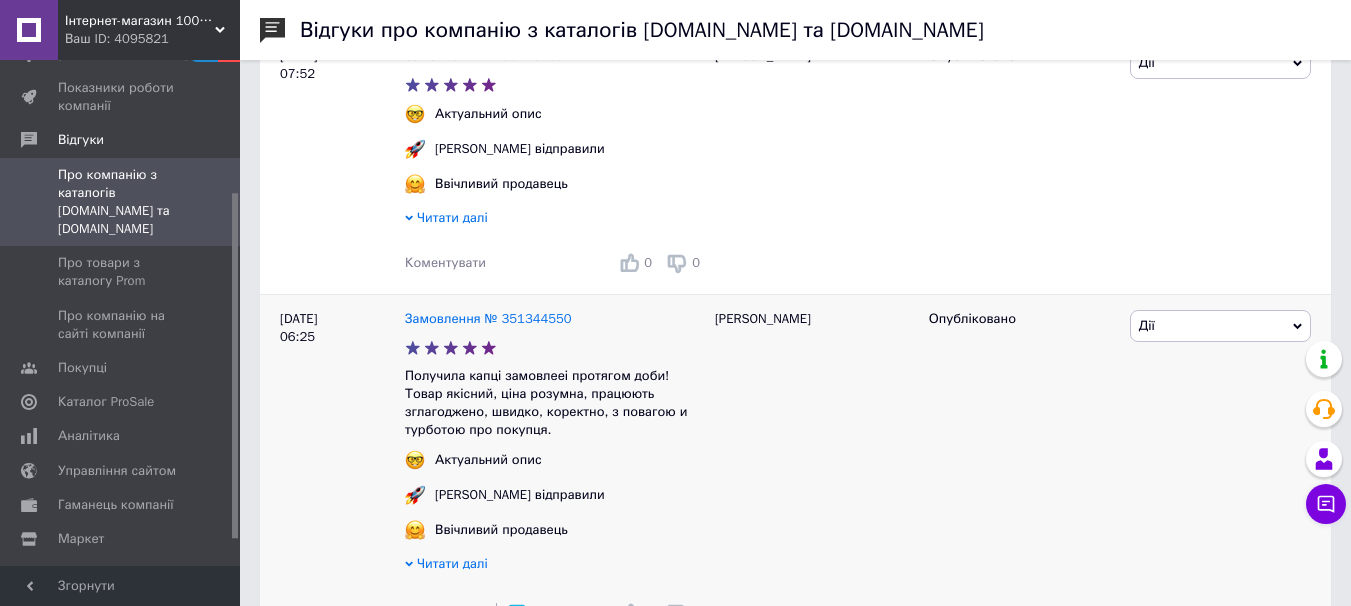 scroll, scrollTop: 300, scrollLeft: 0, axis: vertical 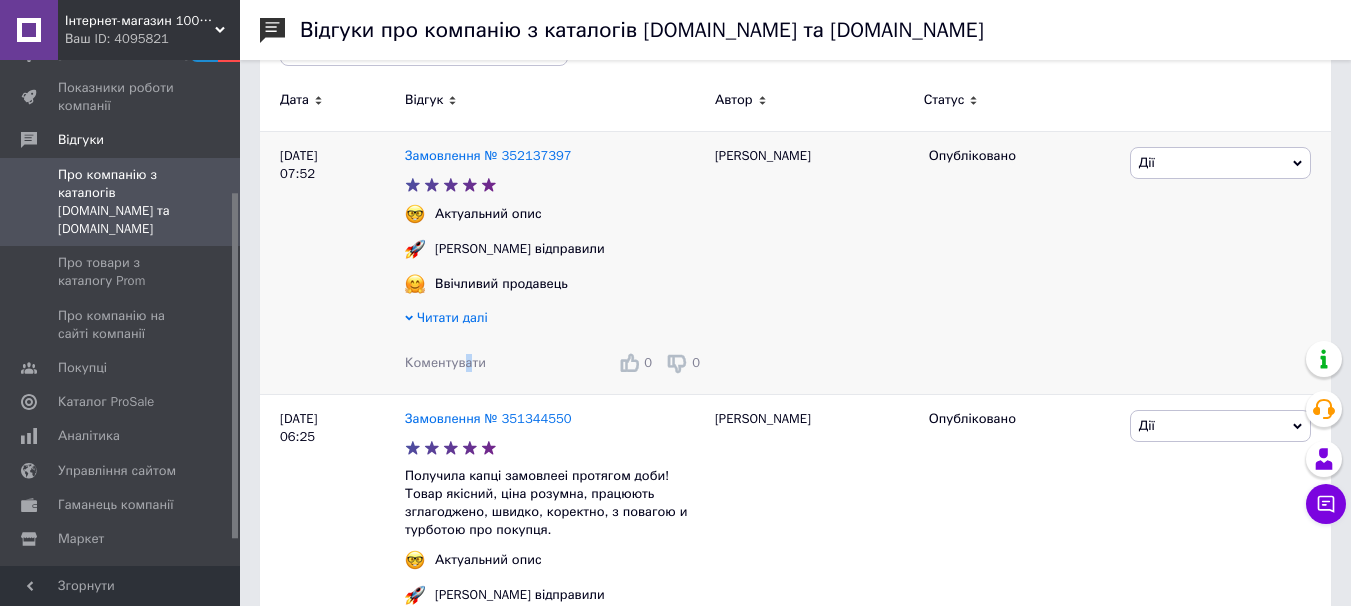 click on "Коментувати" at bounding box center (445, 362) 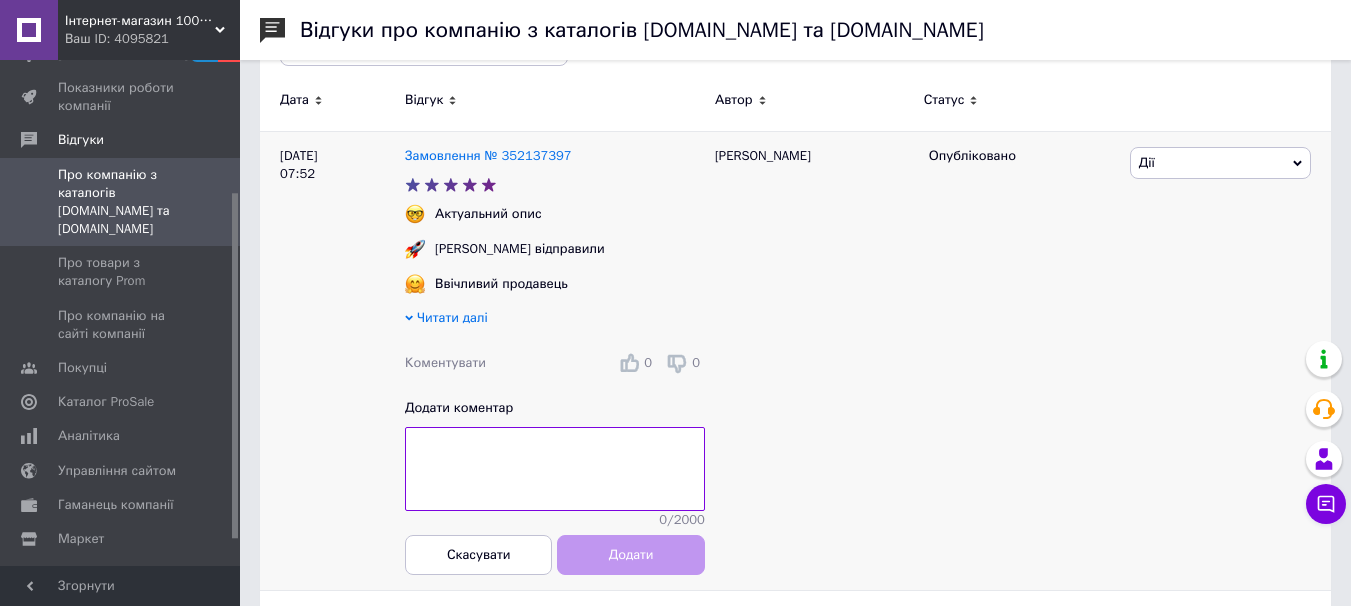 click at bounding box center [555, 469] 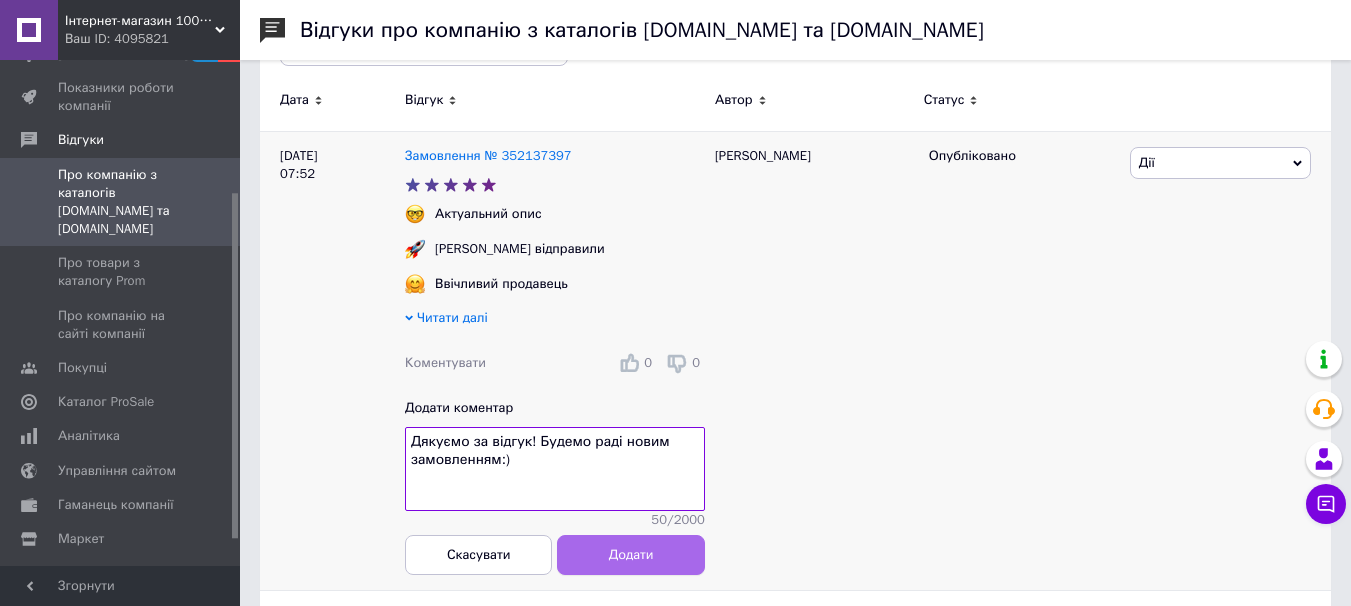type on "Дякуємо за відгук! Будемо раді новим замовленням:)" 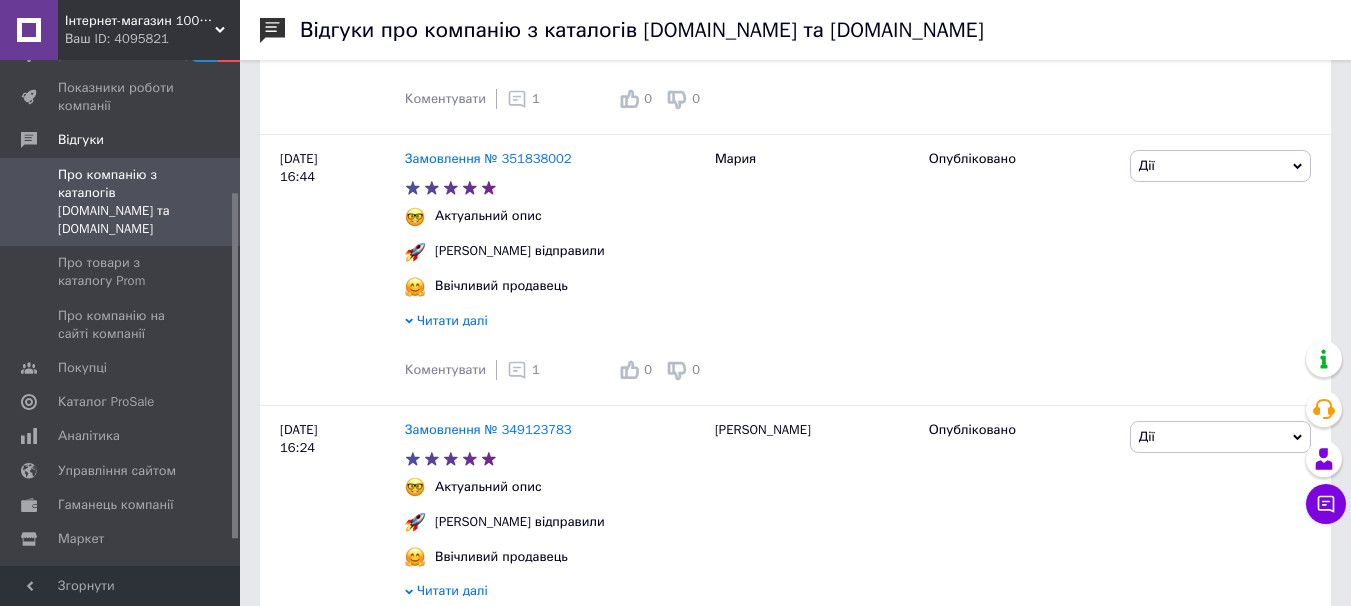 scroll, scrollTop: 2300, scrollLeft: 0, axis: vertical 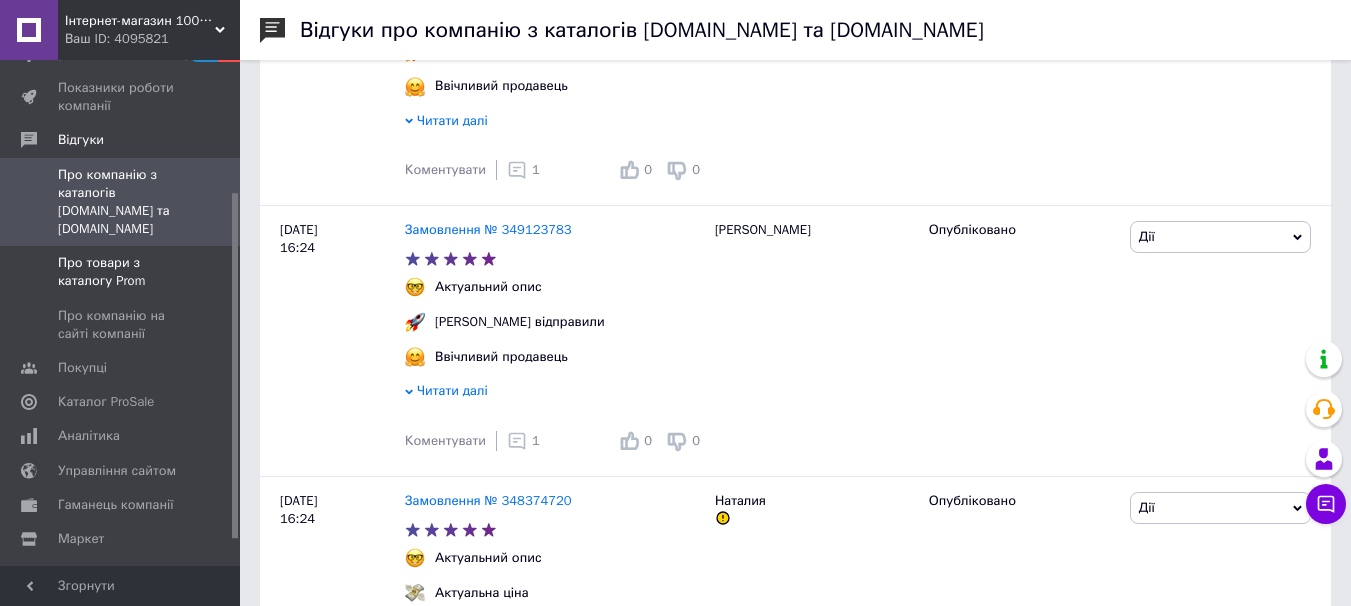 click on "Про товари з каталогу Prom" at bounding box center (121, 272) 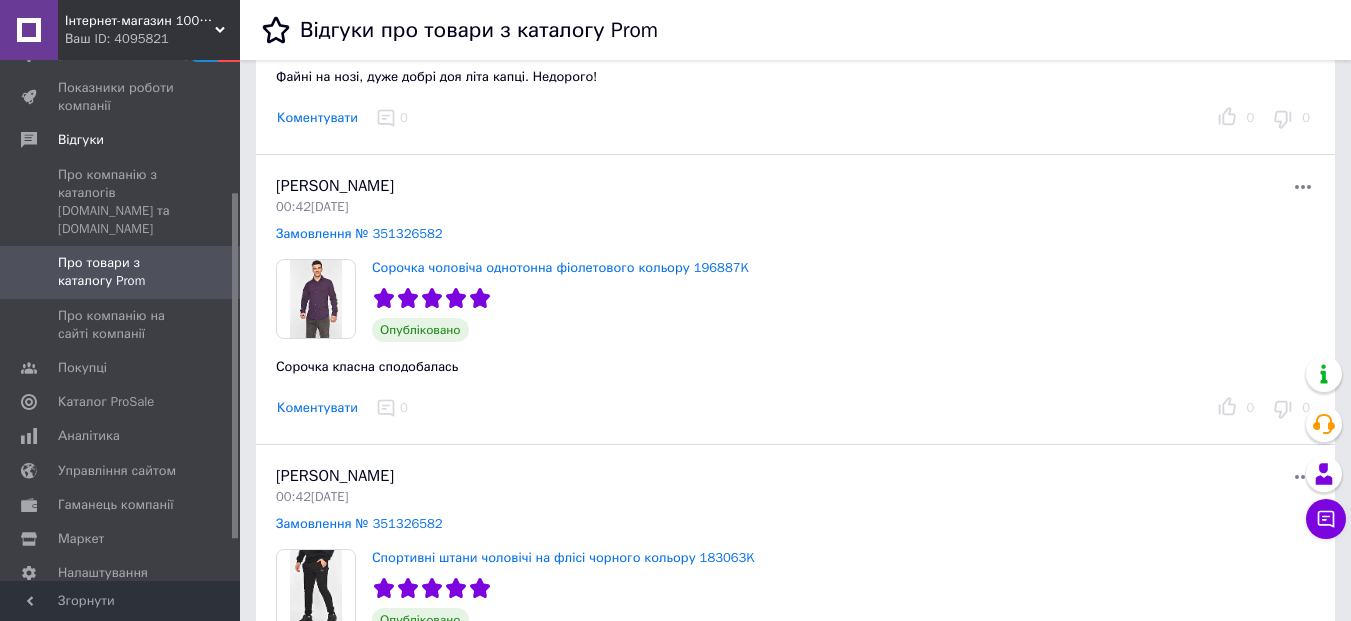 scroll, scrollTop: 200, scrollLeft: 0, axis: vertical 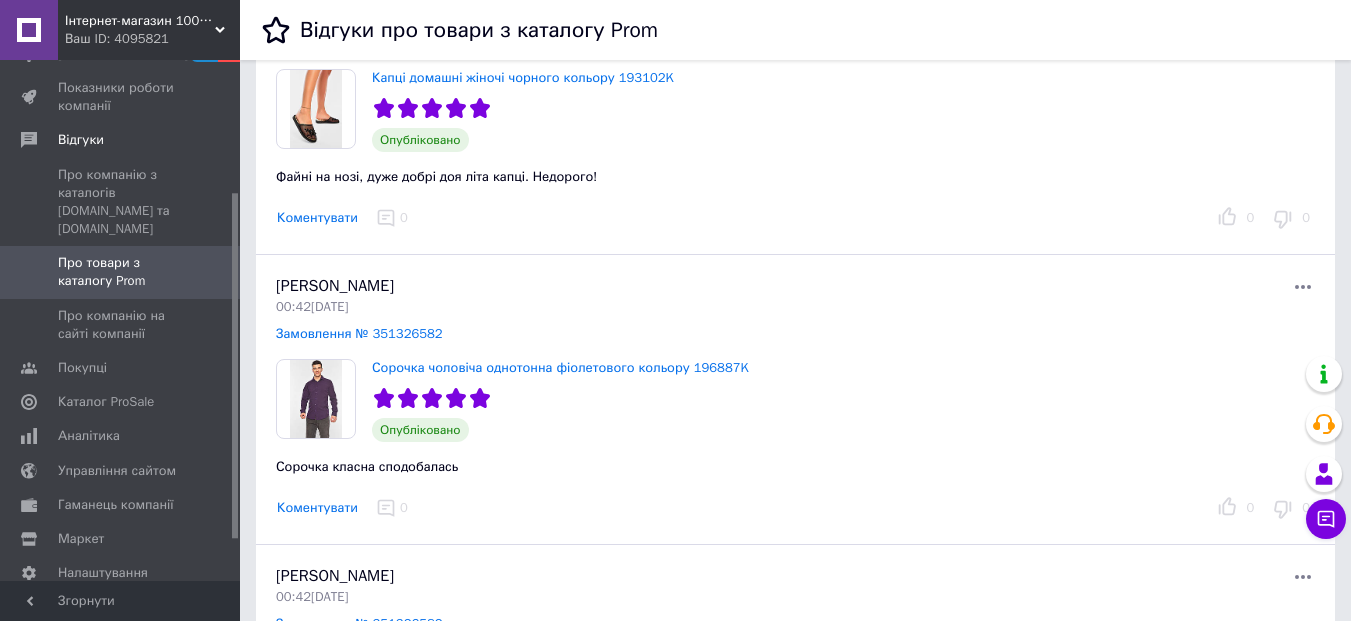 drag, startPoint x: 309, startPoint y: 213, endPoint x: 354, endPoint y: 236, distance: 50.537113 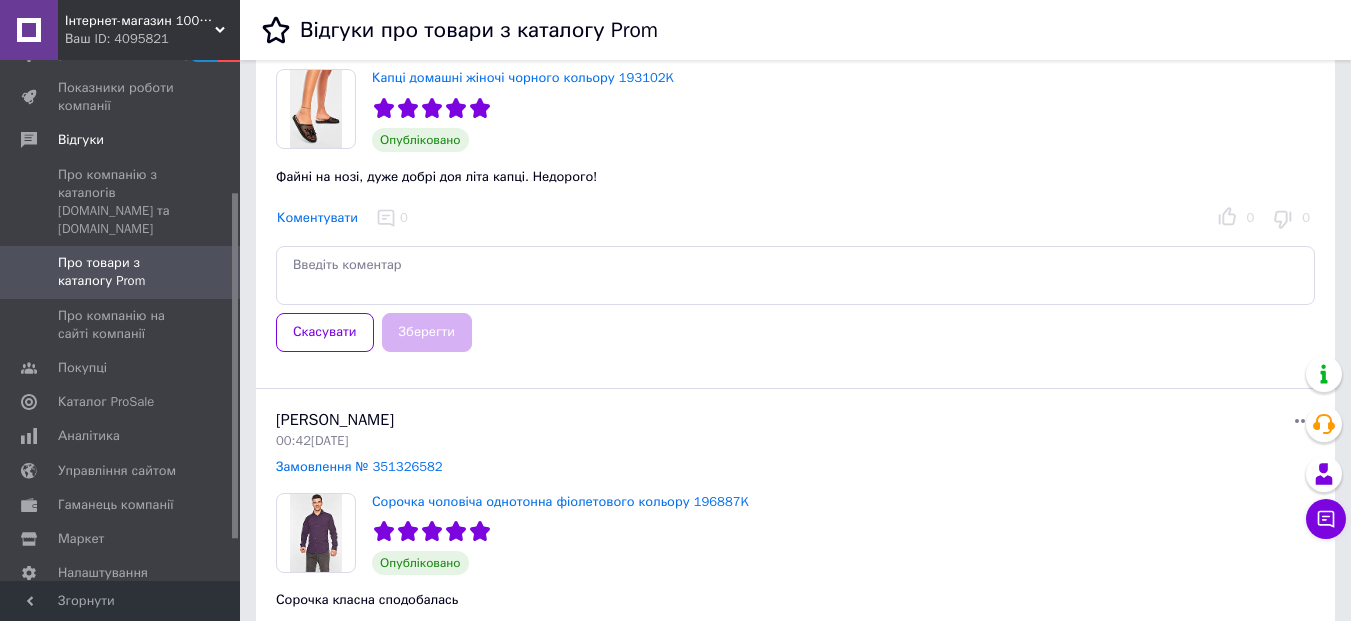 click at bounding box center [795, 275] 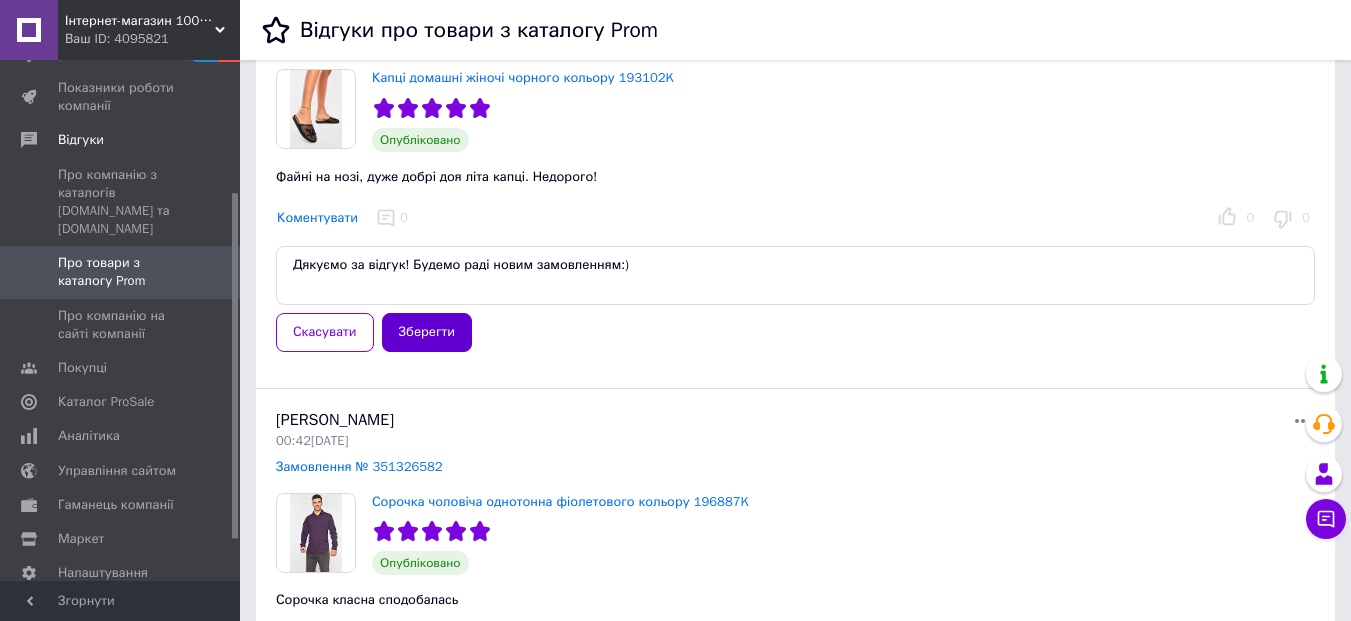 type on "Дякуємо за відгук! Будемо раді новим замовленням:)" 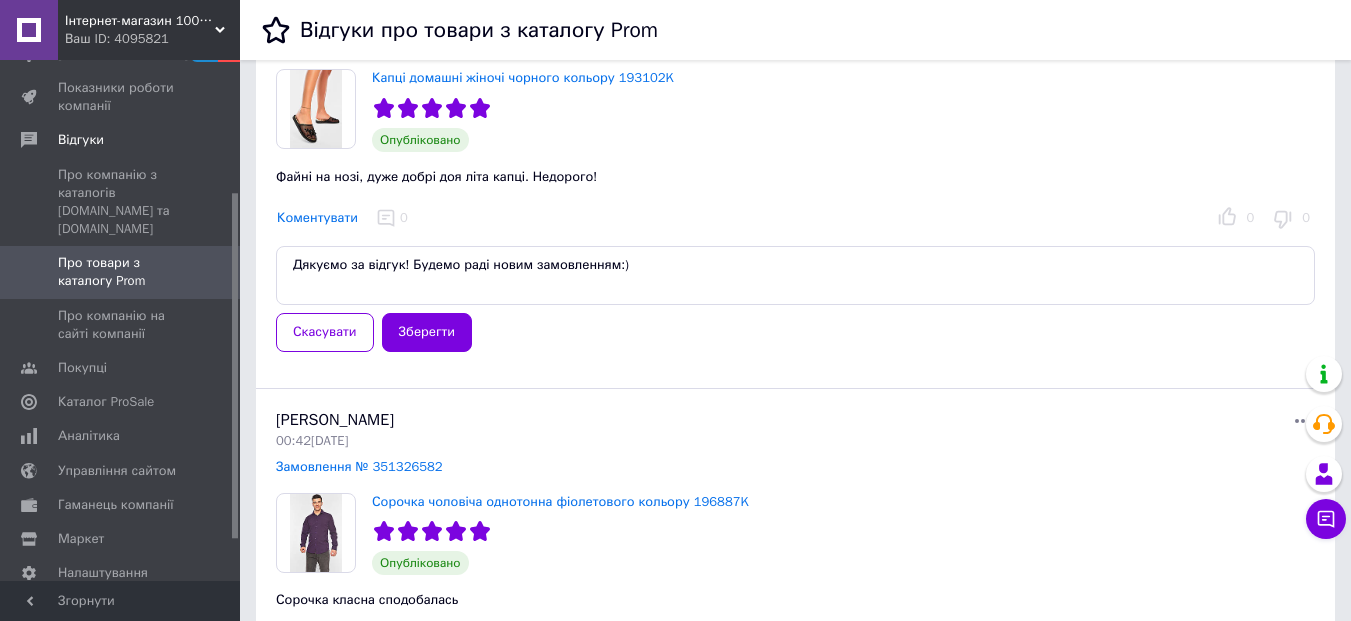 click on "Зберегти" at bounding box center [427, 332] 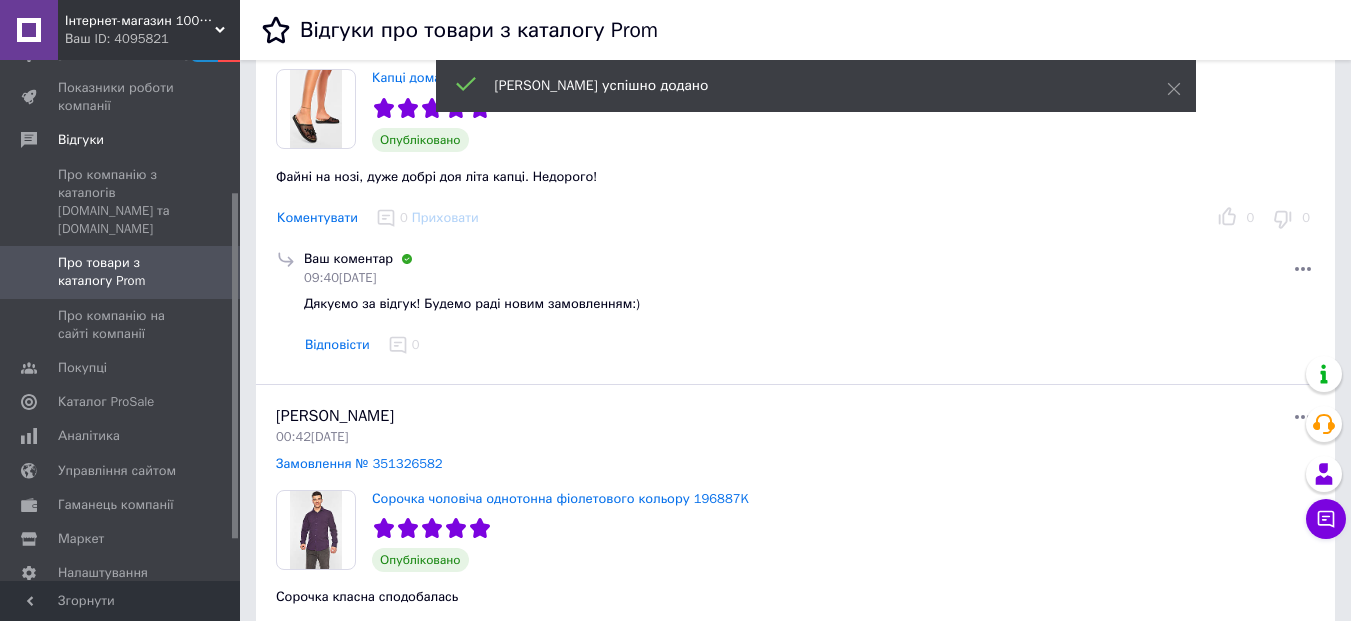 scroll, scrollTop: 500, scrollLeft: 0, axis: vertical 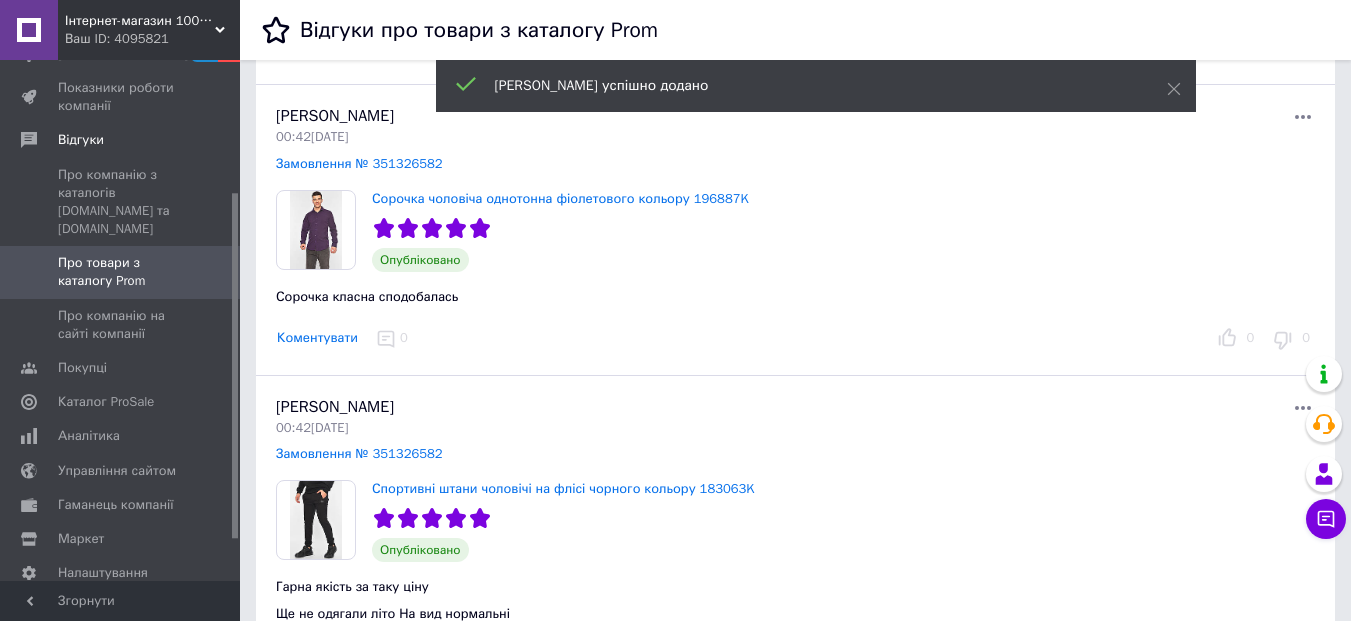 click on "Коментувати" at bounding box center [317, 338] 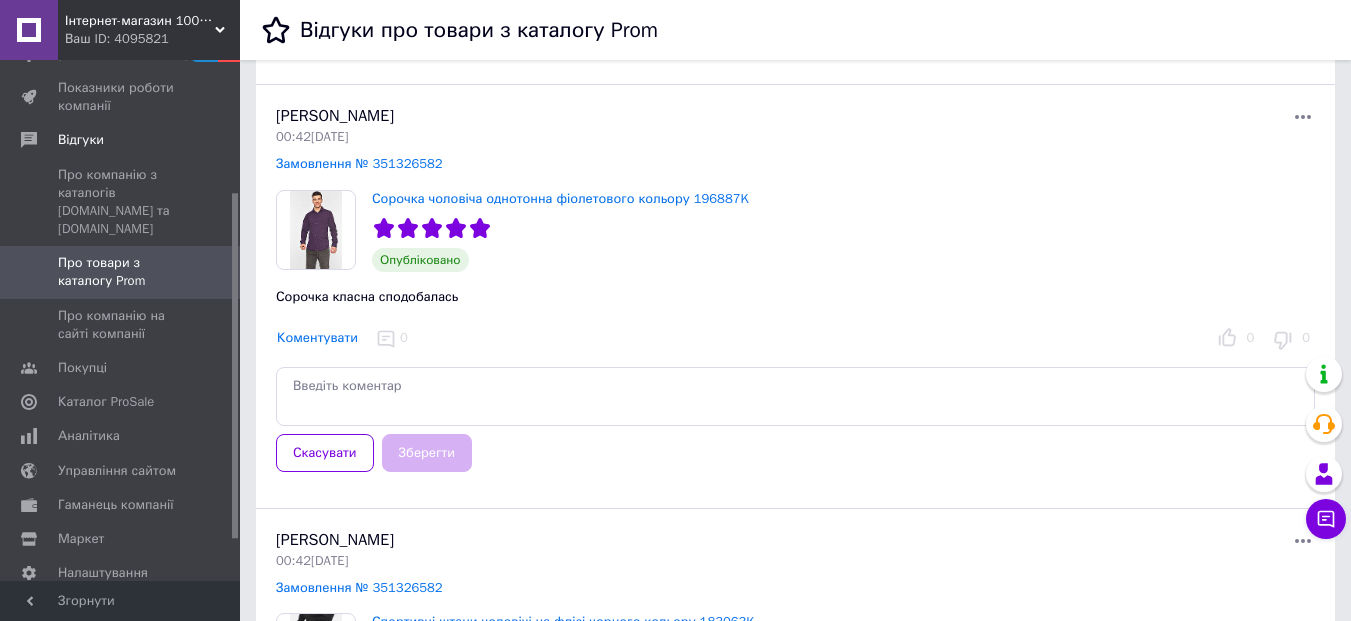 click at bounding box center (795, 396) 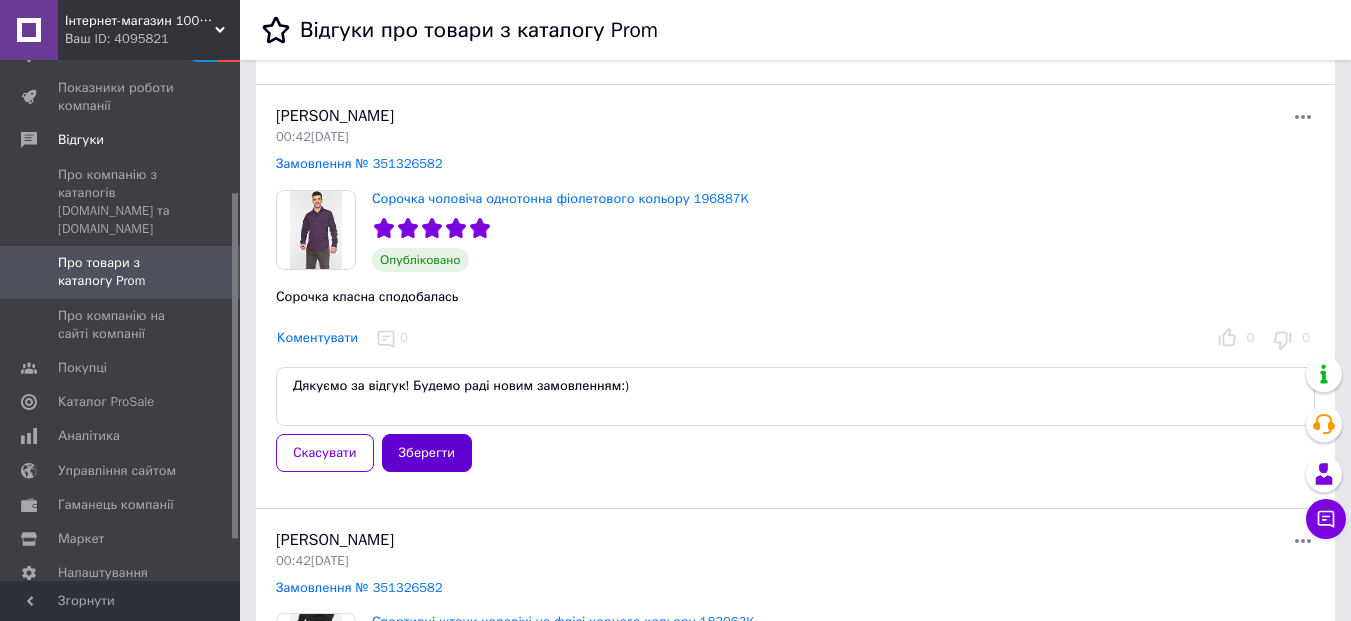 type on "Дякуємо за відгук! Будемо раді новим замовленням:)" 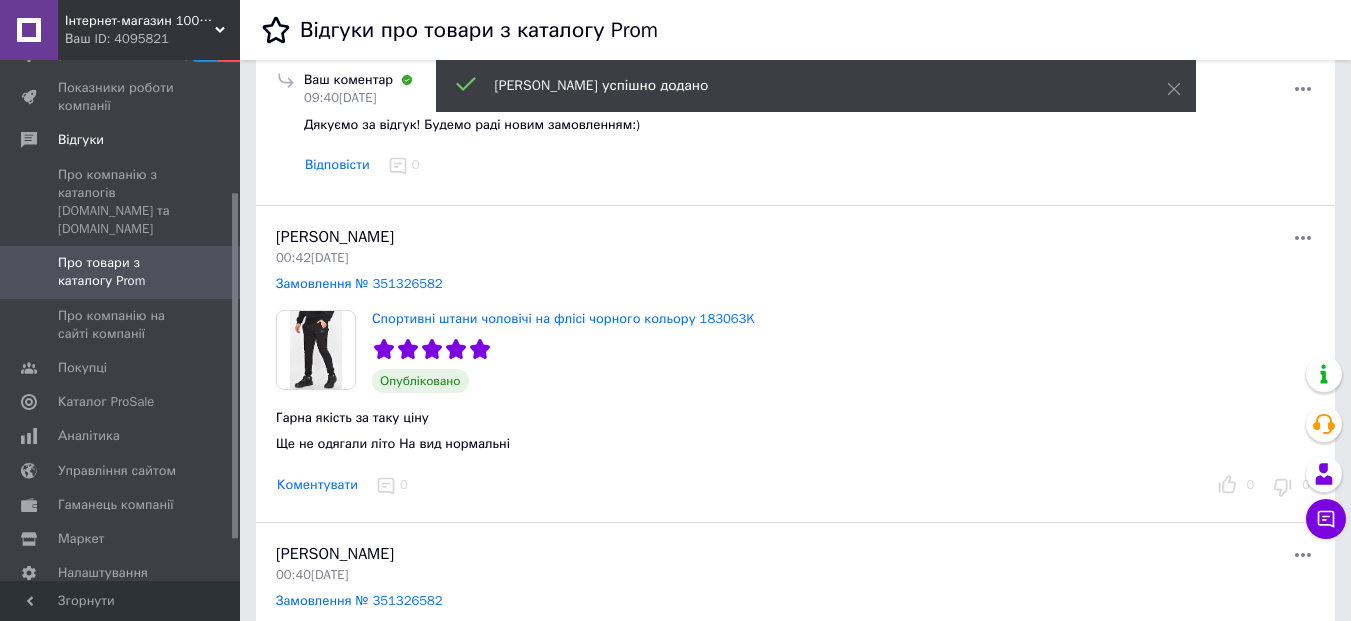 scroll, scrollTop: 900, scrollLeft: 0, axis: vertical 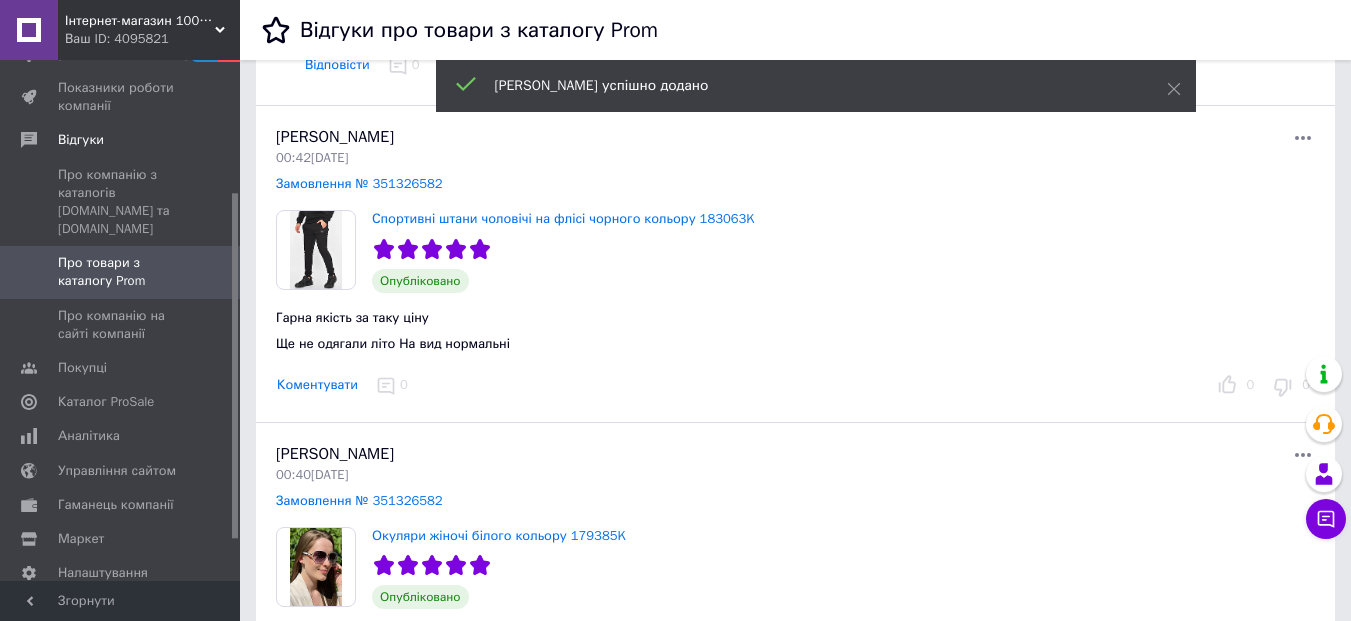 click on "Коментувати" at bounding box center [317, 385] 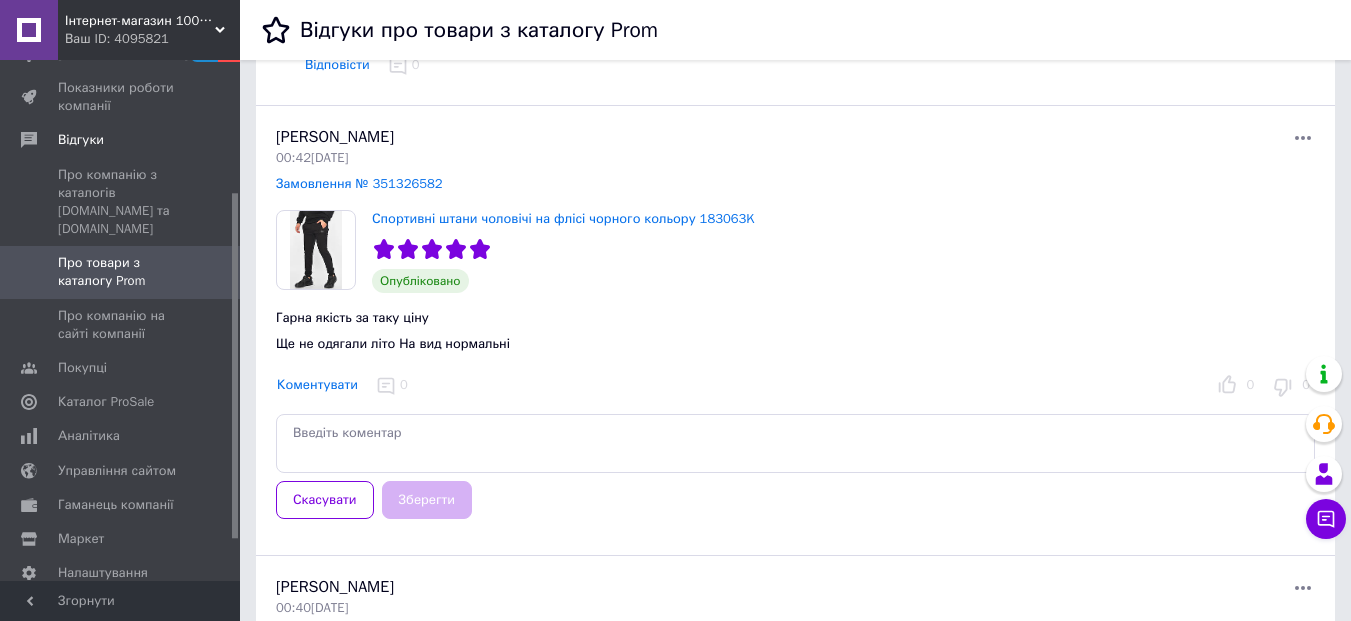 click at bounding box center (795, 443) 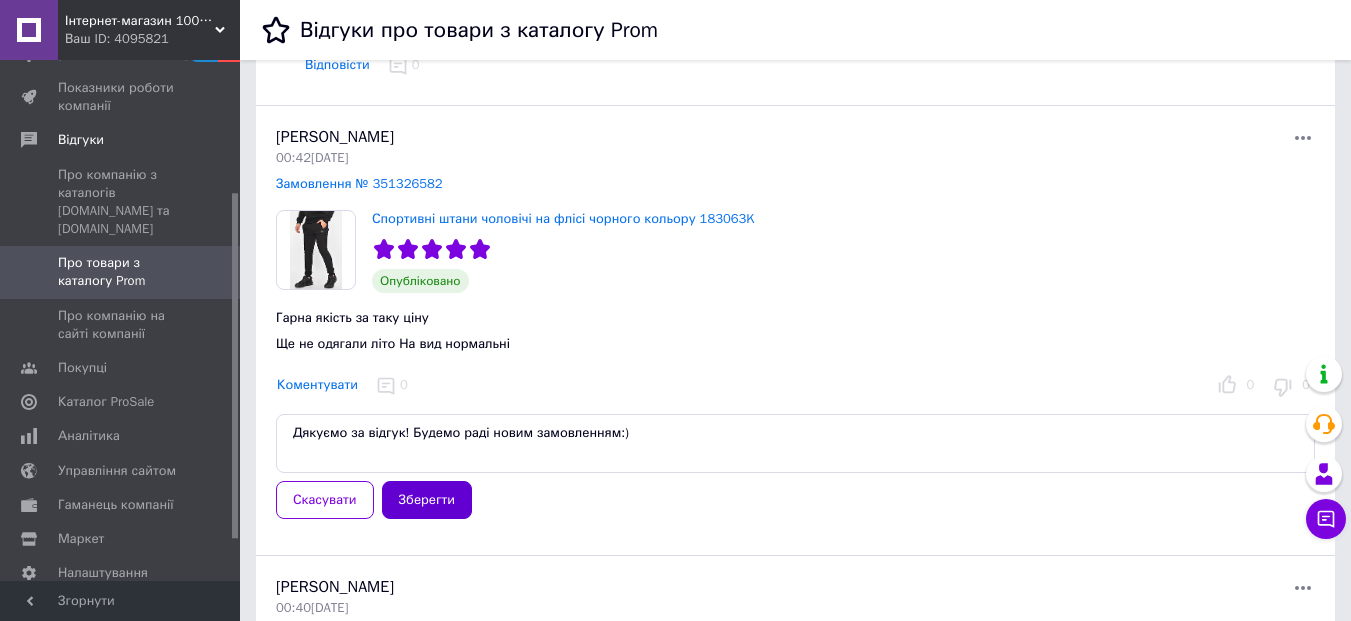 type on "Дякуємо за відгук! Будемо раді новим замовленням:)" 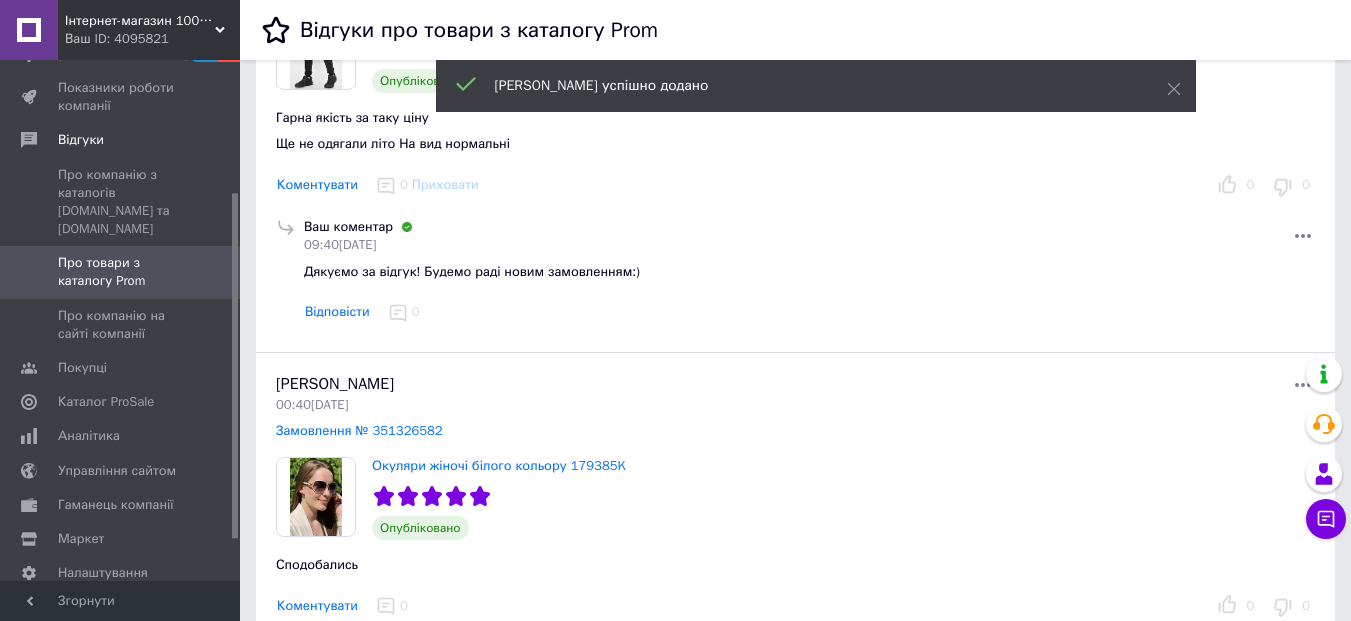 scroll, scrollTop: 1200, scrollLeft: 0, axis: vertical 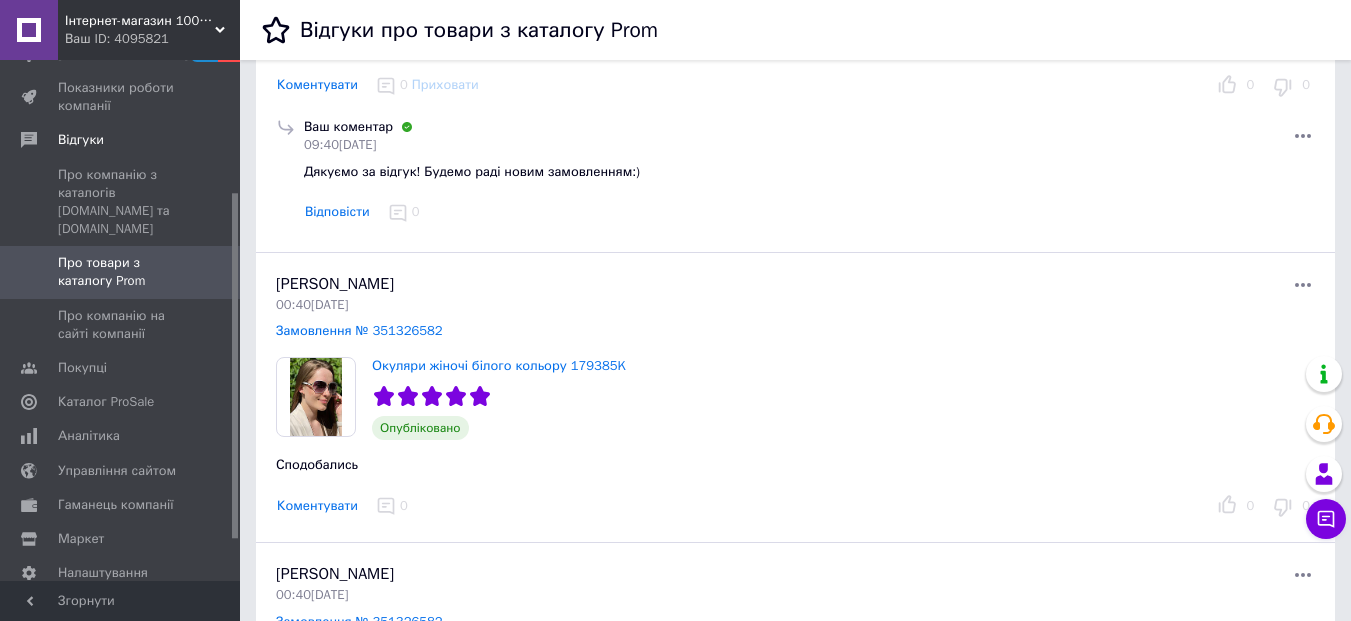 click on "Коментувати" at bounding box center [317, 506] 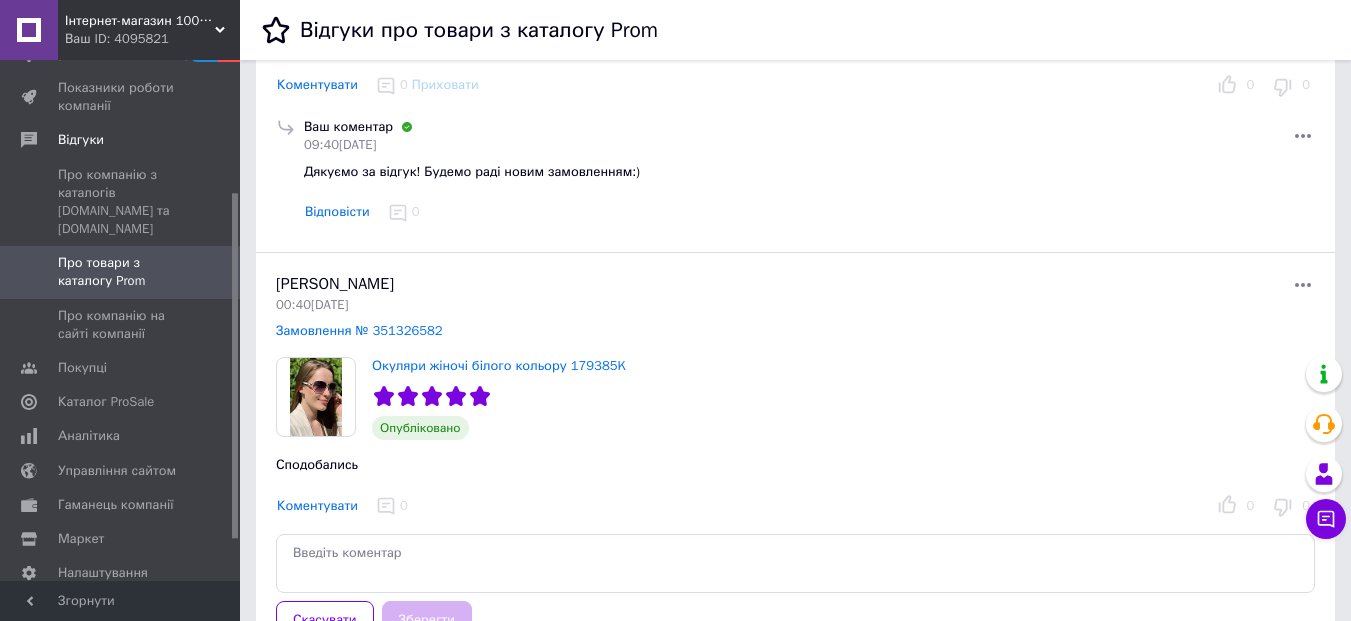 click at bounding box center (795, 563) 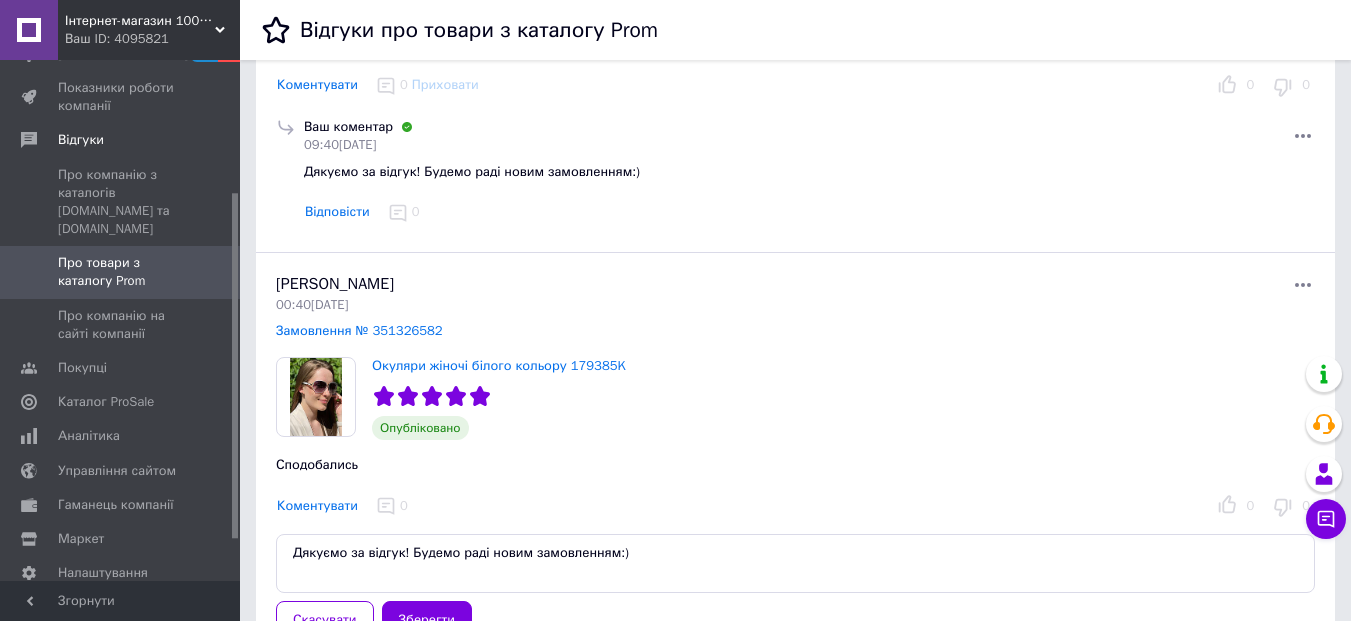scroll, scrollTop: 1400, scrollLeft: 0, axis: vertical 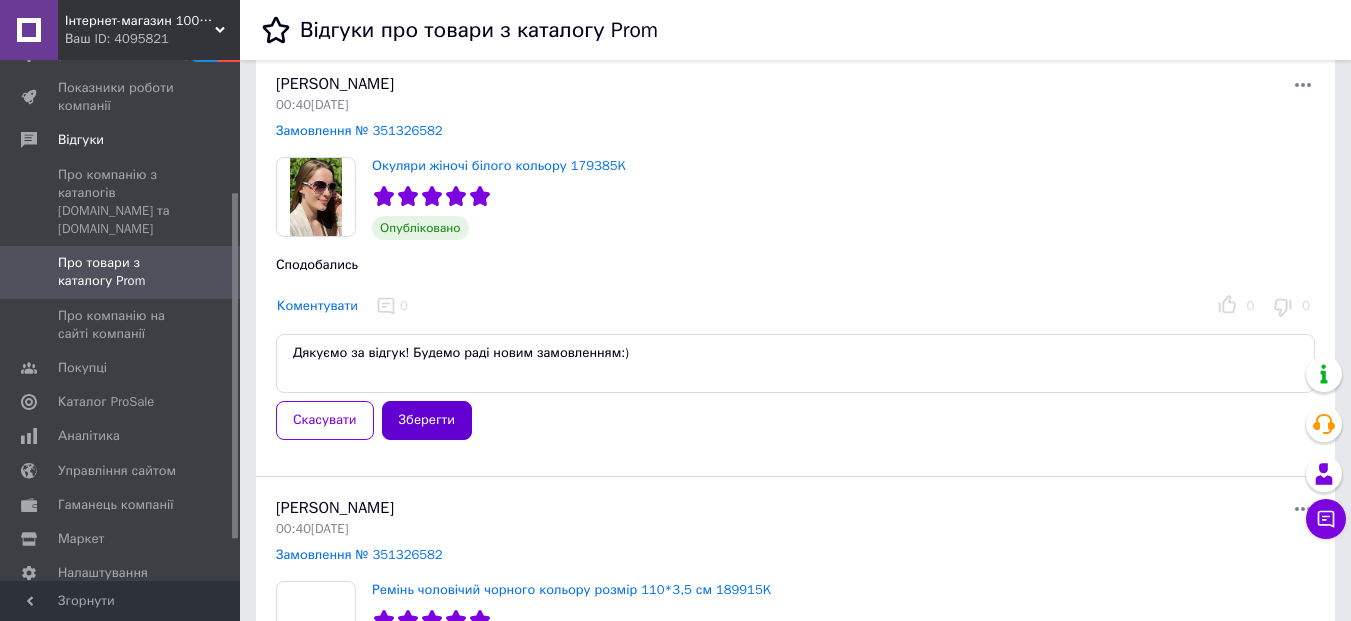 type on "Дякуємо за відгук! Будемо раді новим замовленням:)" 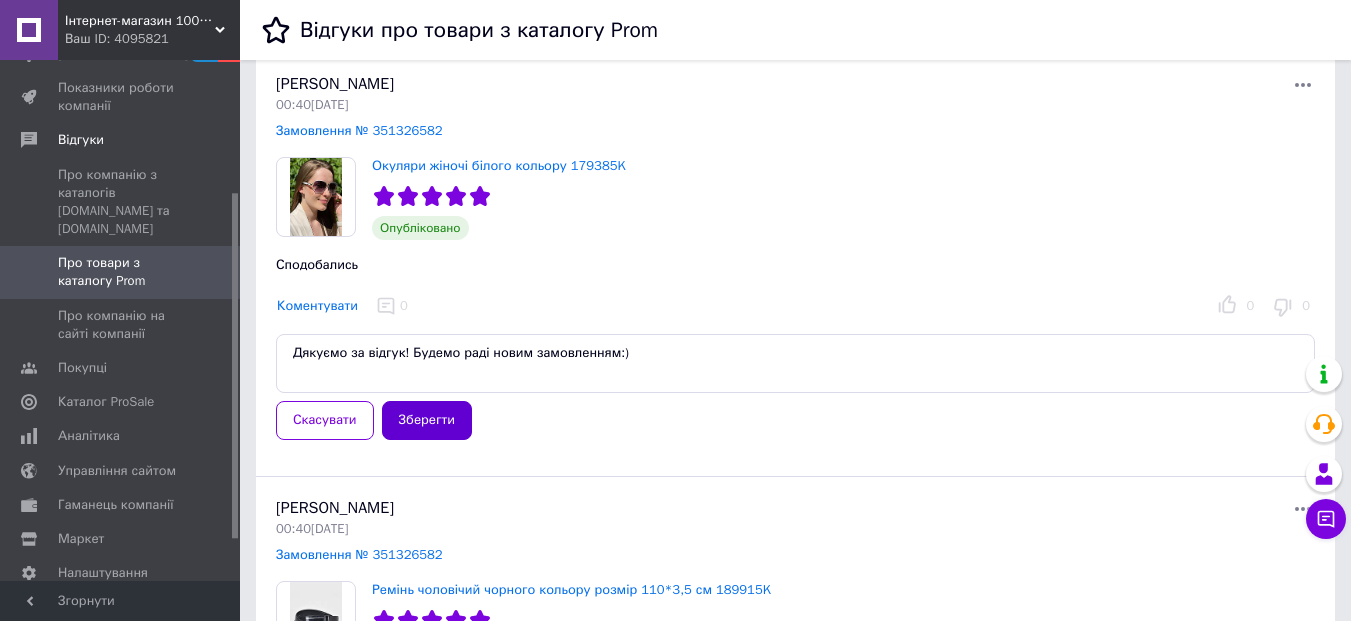 click on "Зберегти" at bounding box center (427, 420) 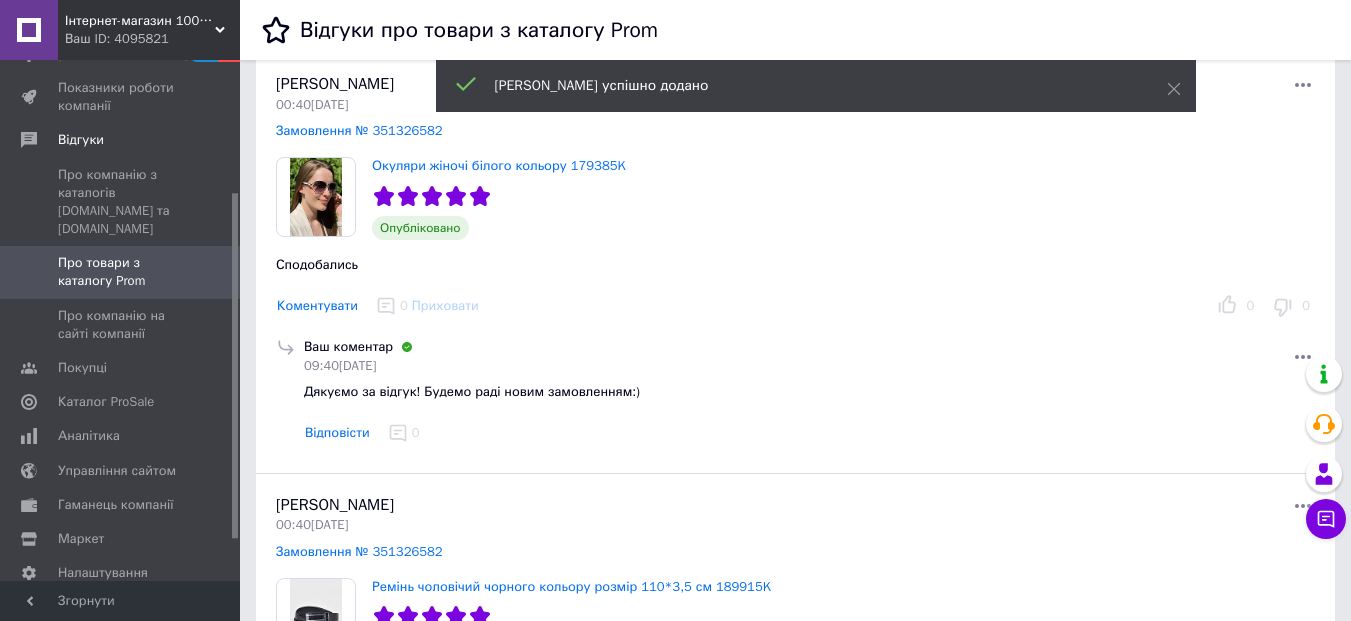 scroll, scrollTop: 1600, scrollLeft: 0, axis: vertical 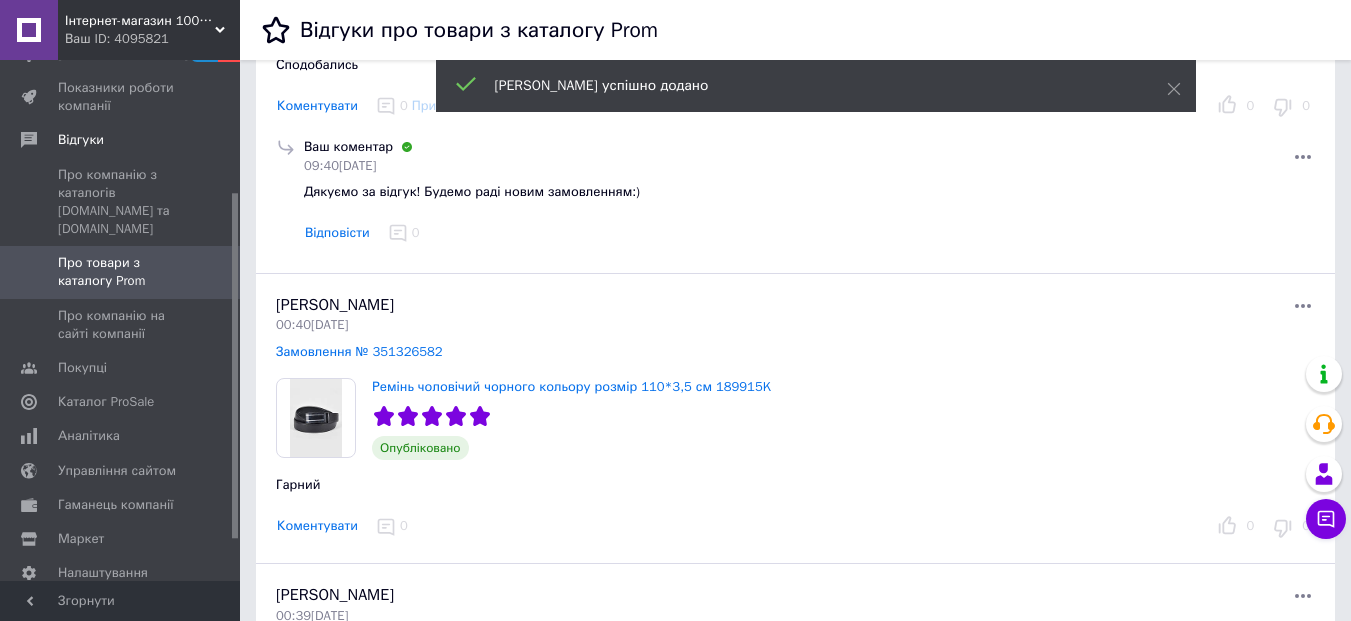 click on "Коментувати" at bounding box center [317, 526] 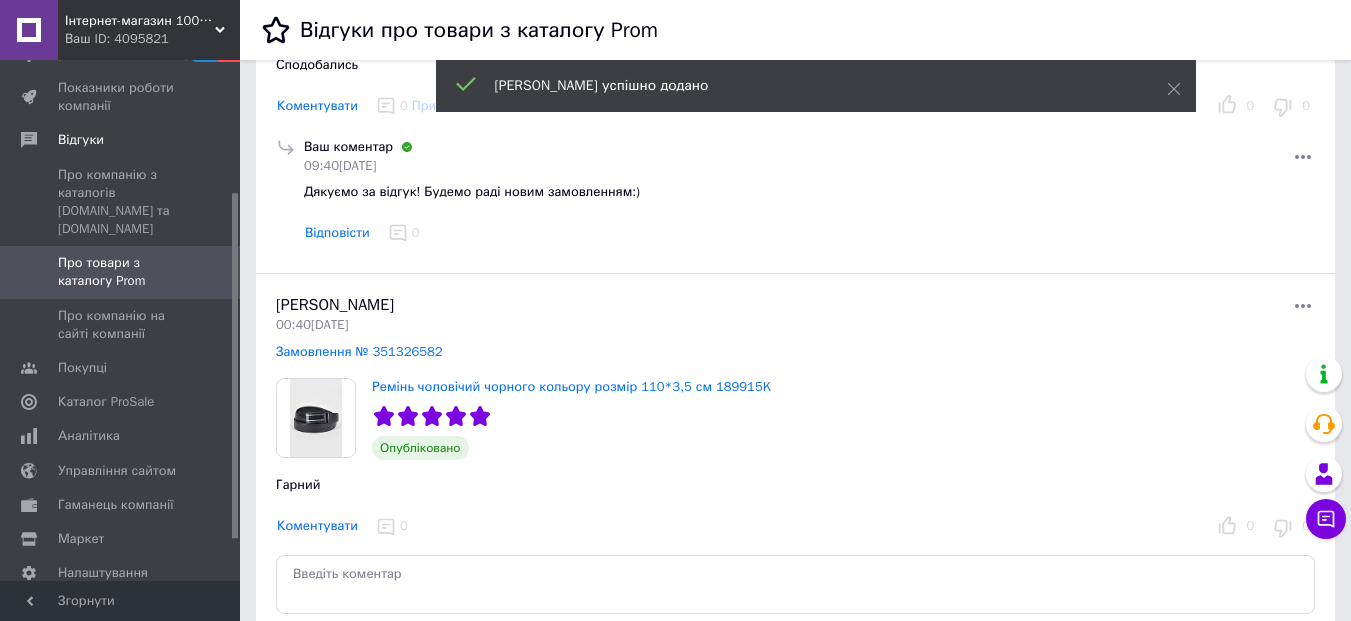 click at bounding box center (795, 584) 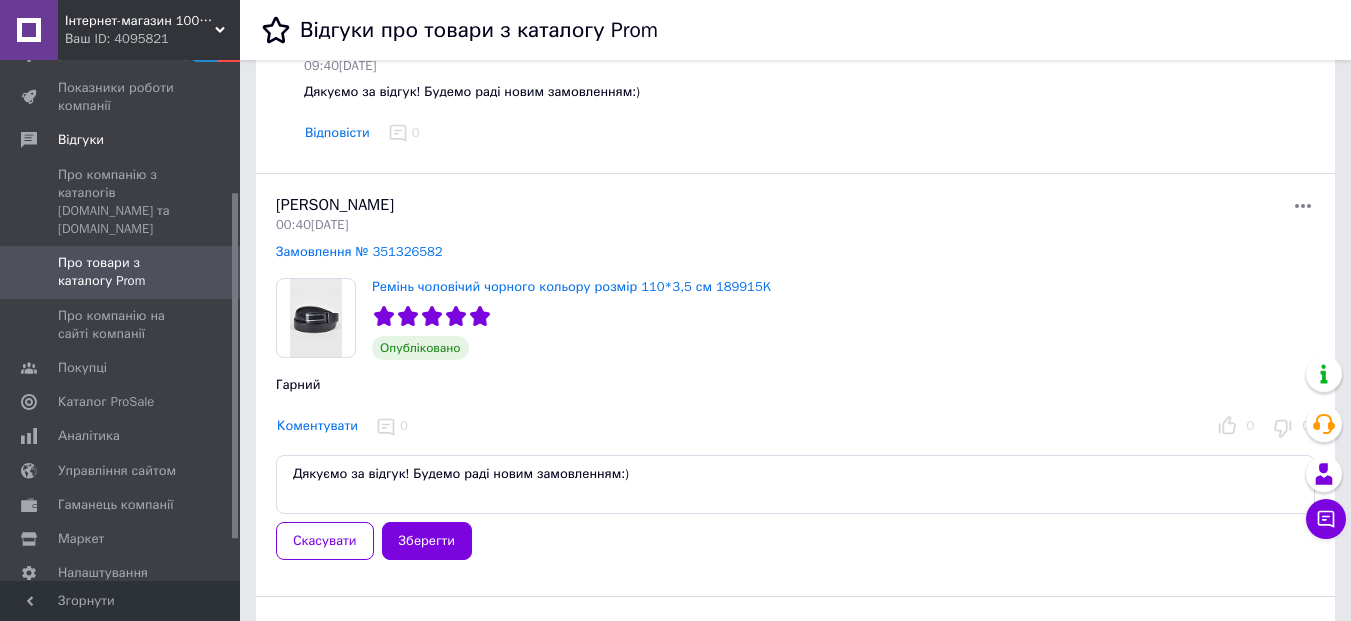 scroll, scrollTop: 1800, scrollLeft: 0, axis: vertical 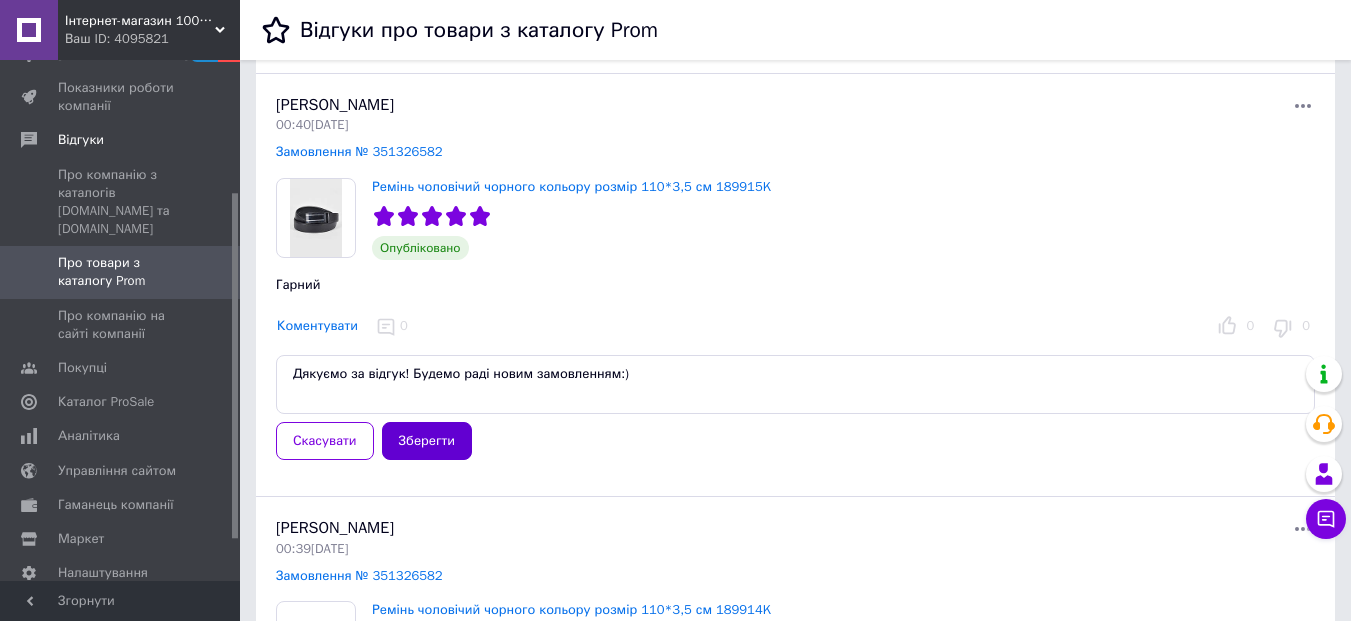 type on "Дякуємо за відгук! Будемо раді новим замовленням:)" 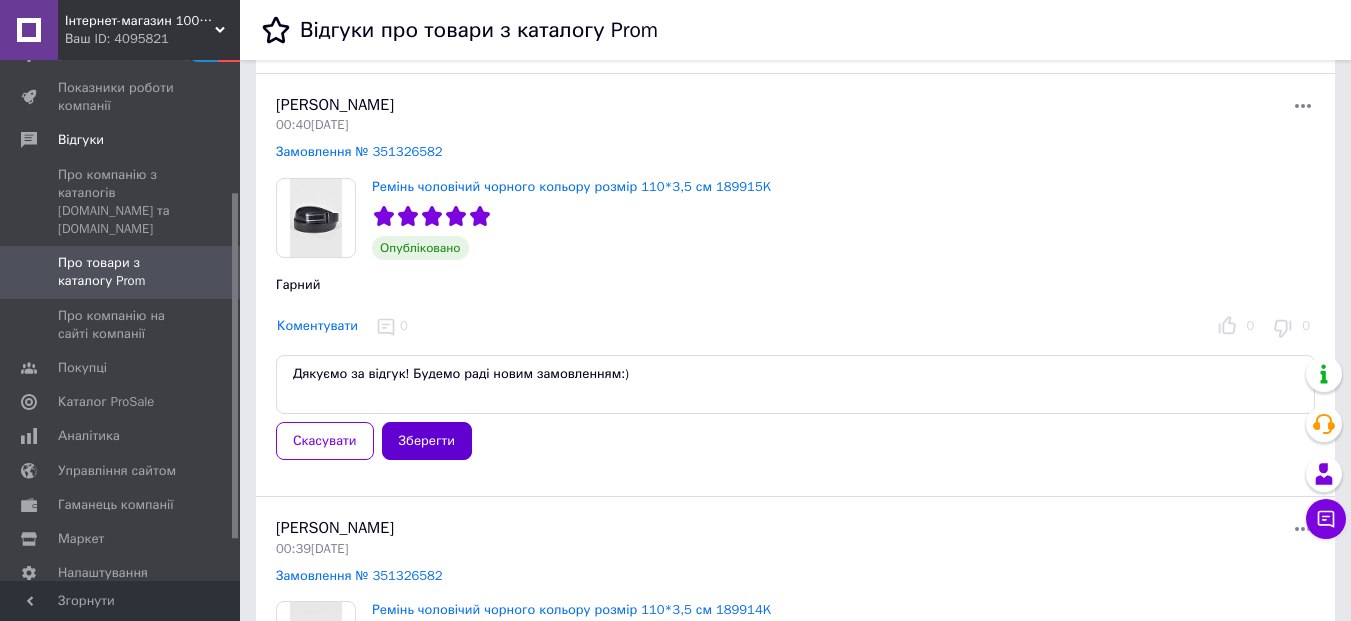 click on "Зберегти" at bounding box center [427, 441] 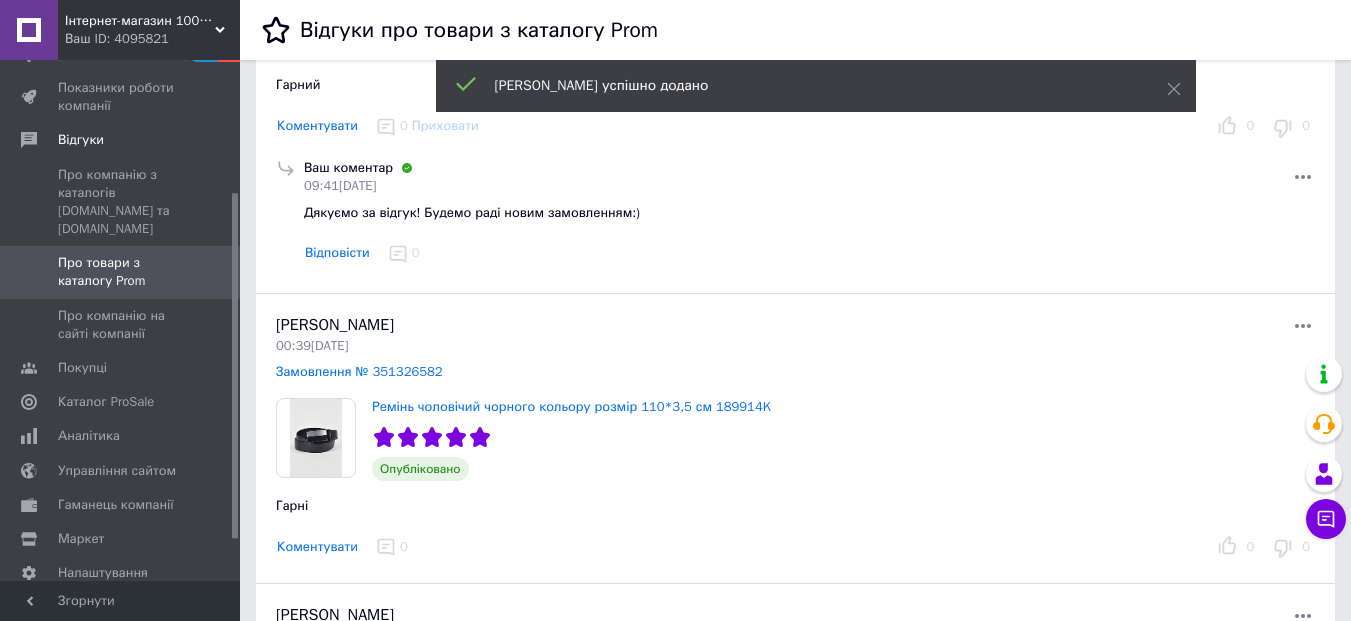 scroll, scrollTop: 2100, scrollLeft: 0, axis: vertical 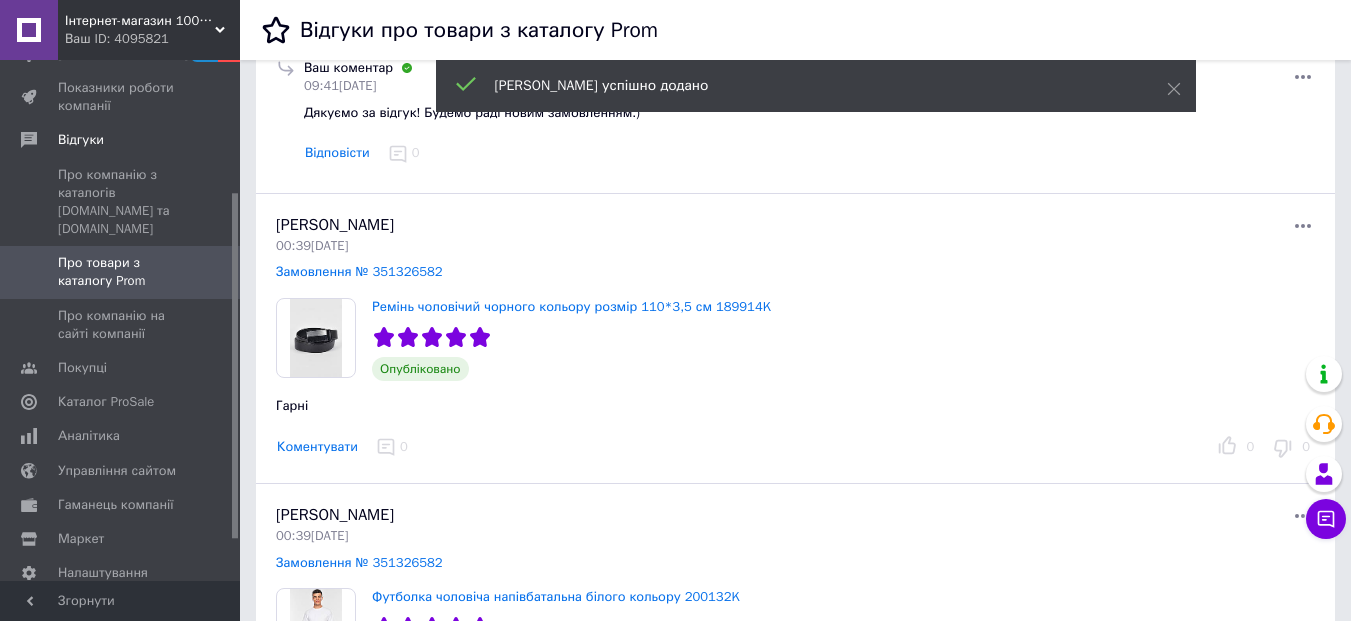 click on "Коментувати" at bounding box center (317, 447) 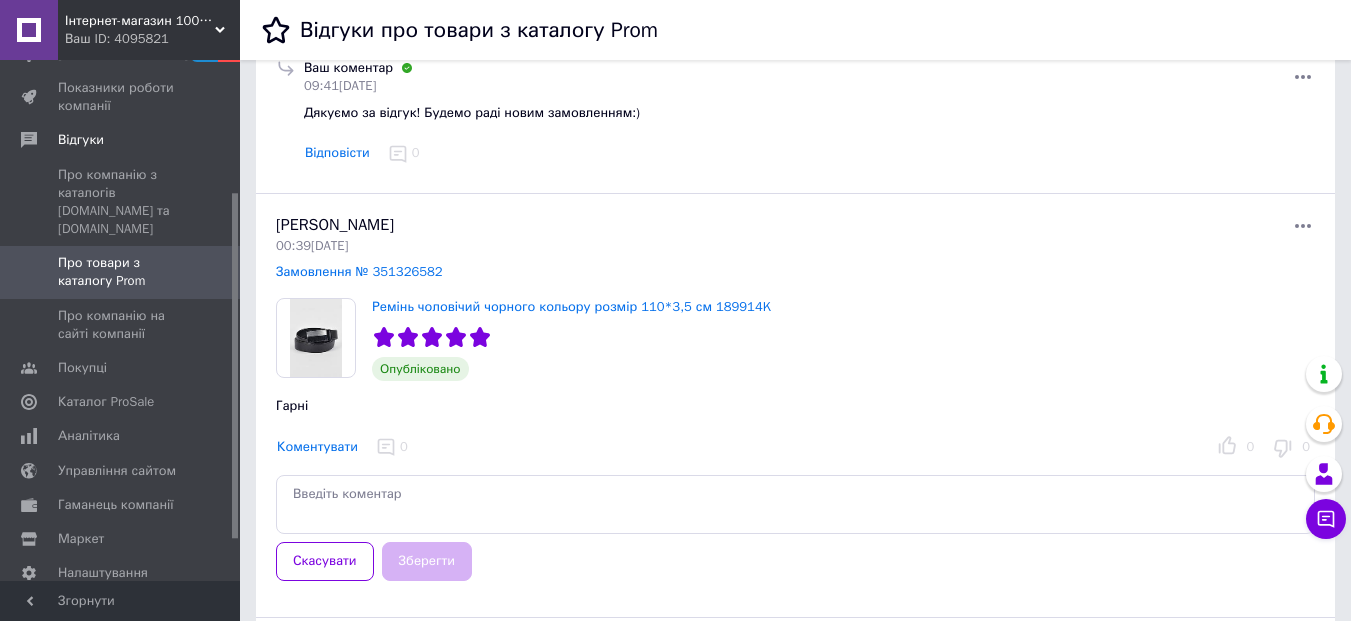 click at bounding box center [795, 504] 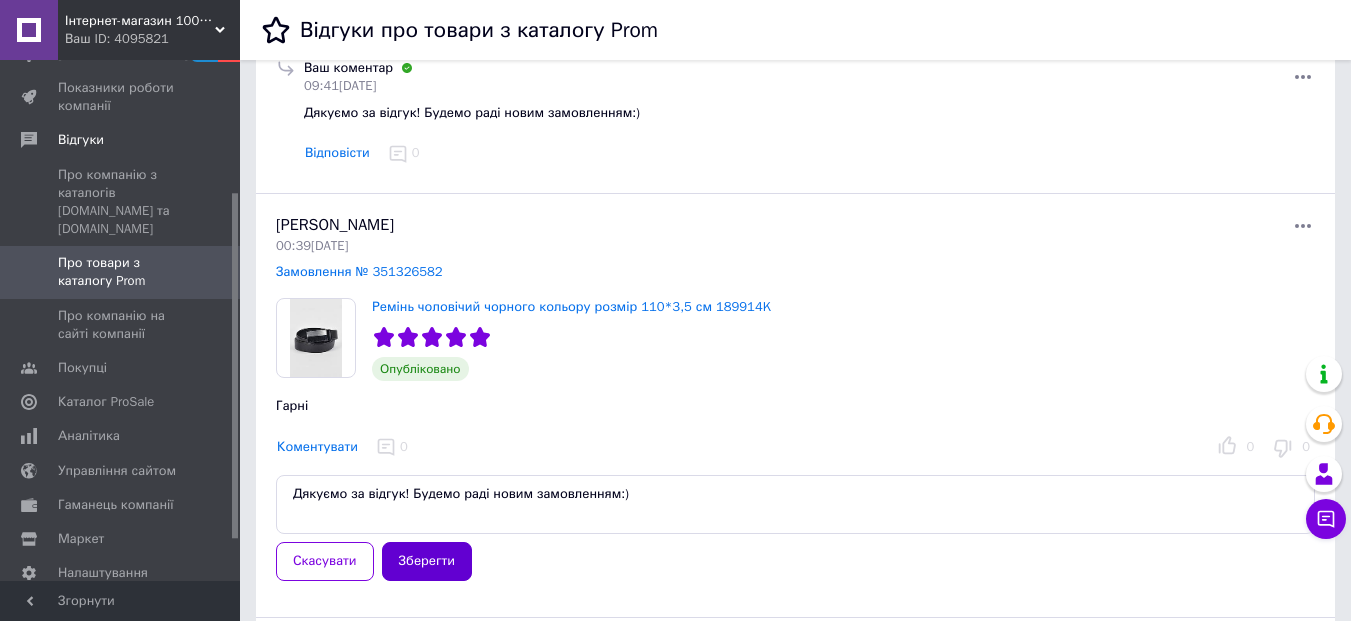 type on "Дякуємо за відгук! Будемо раді новим замовленням:)" 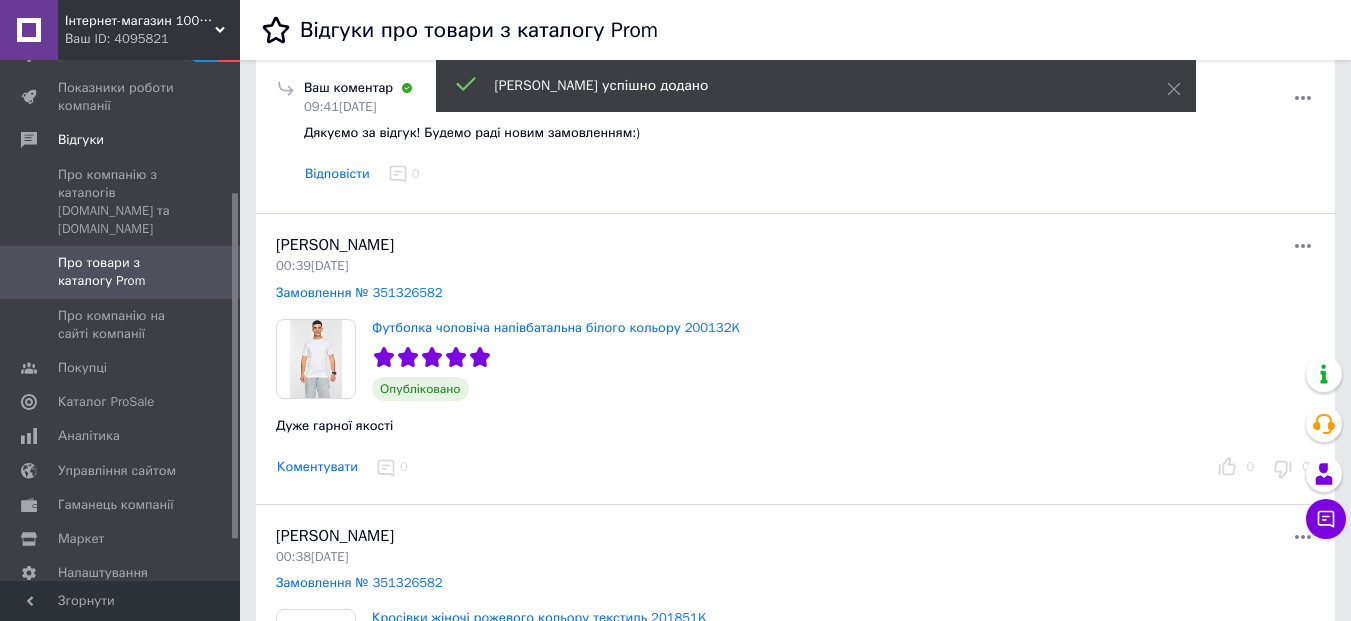 scroll, scrollTop: 2600, scrollLeft: 0, axis: vertical 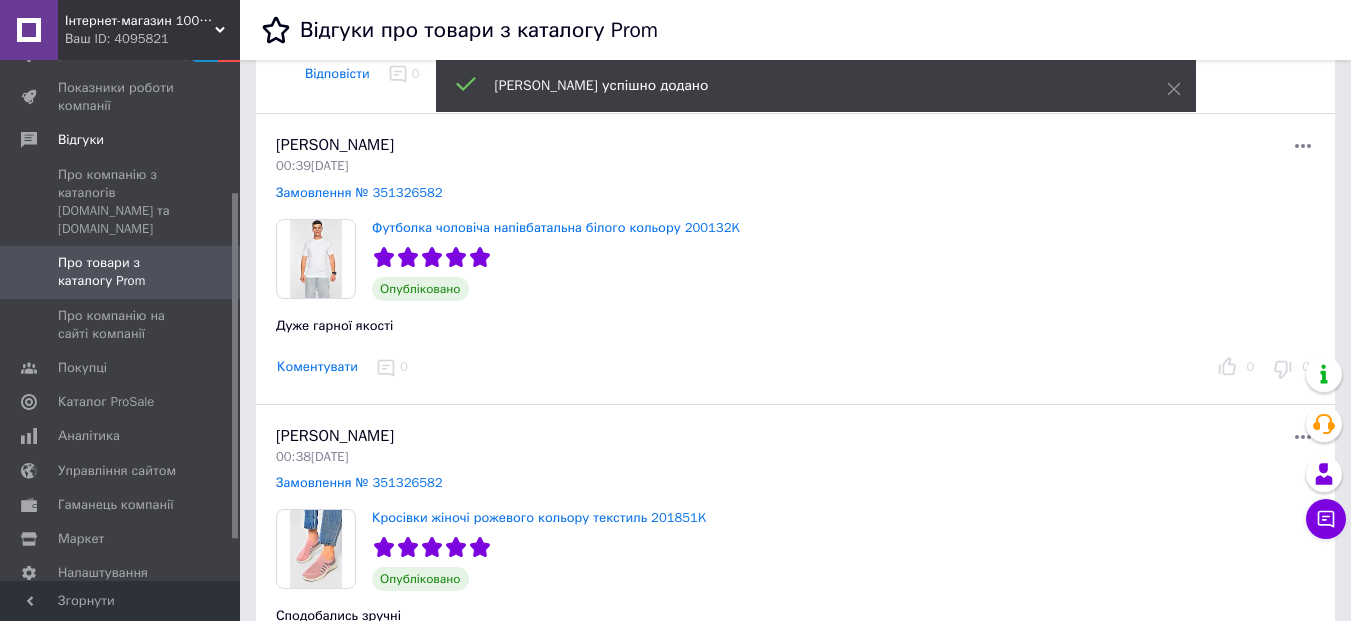click on "Коментувати" at bounding box center [317, 367] 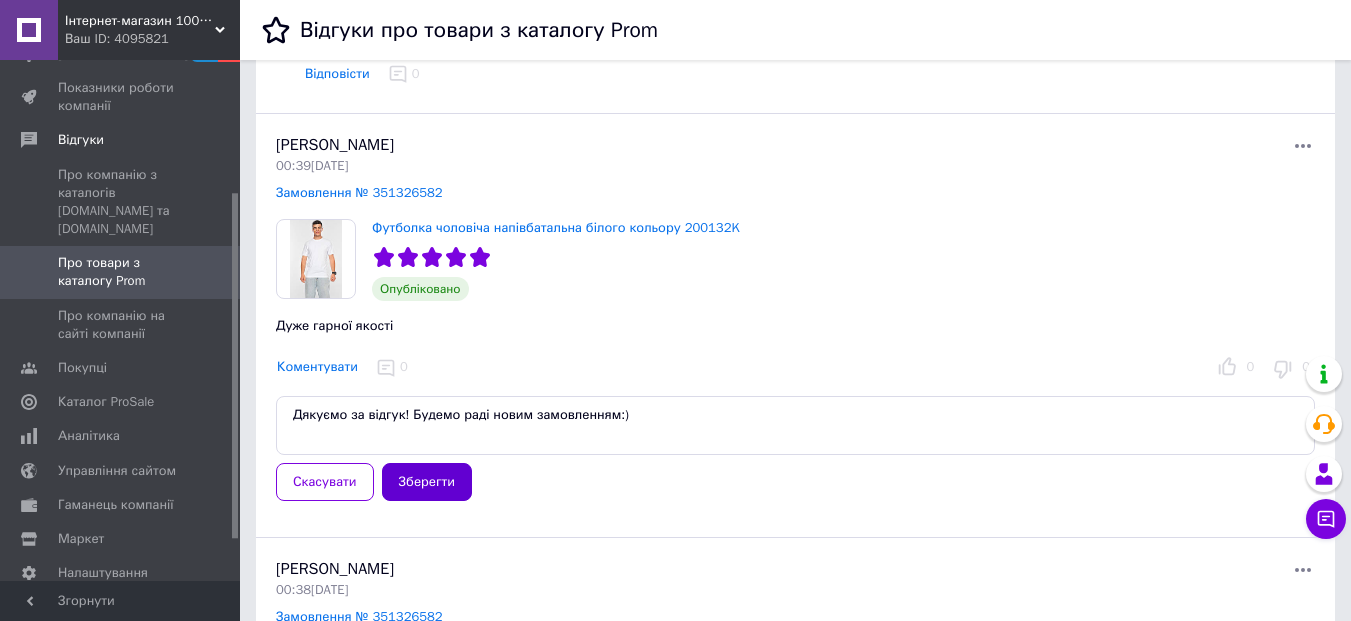 type on "Дякуємо за відгук! Будемо раді новим замовленням:)" 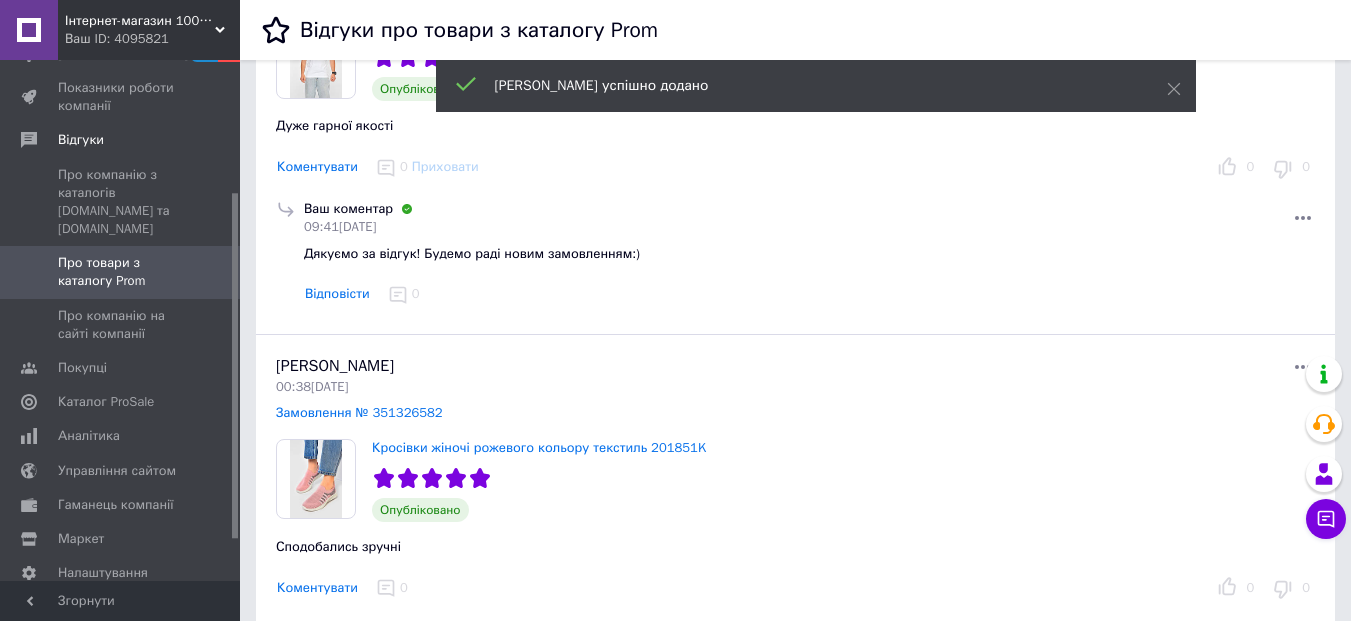 scroll, scrollTop: 2900, scrollLeft: 0, axis: vertical 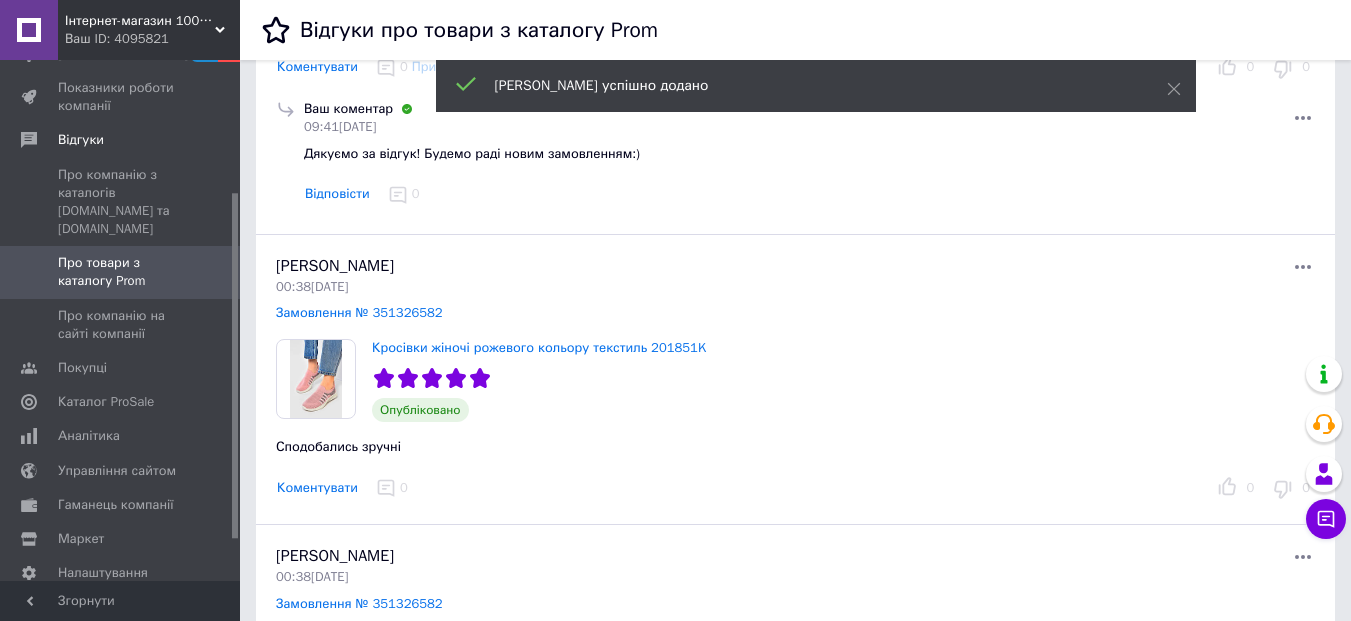 click on "Коментувати" at bounding box center (317, 488) 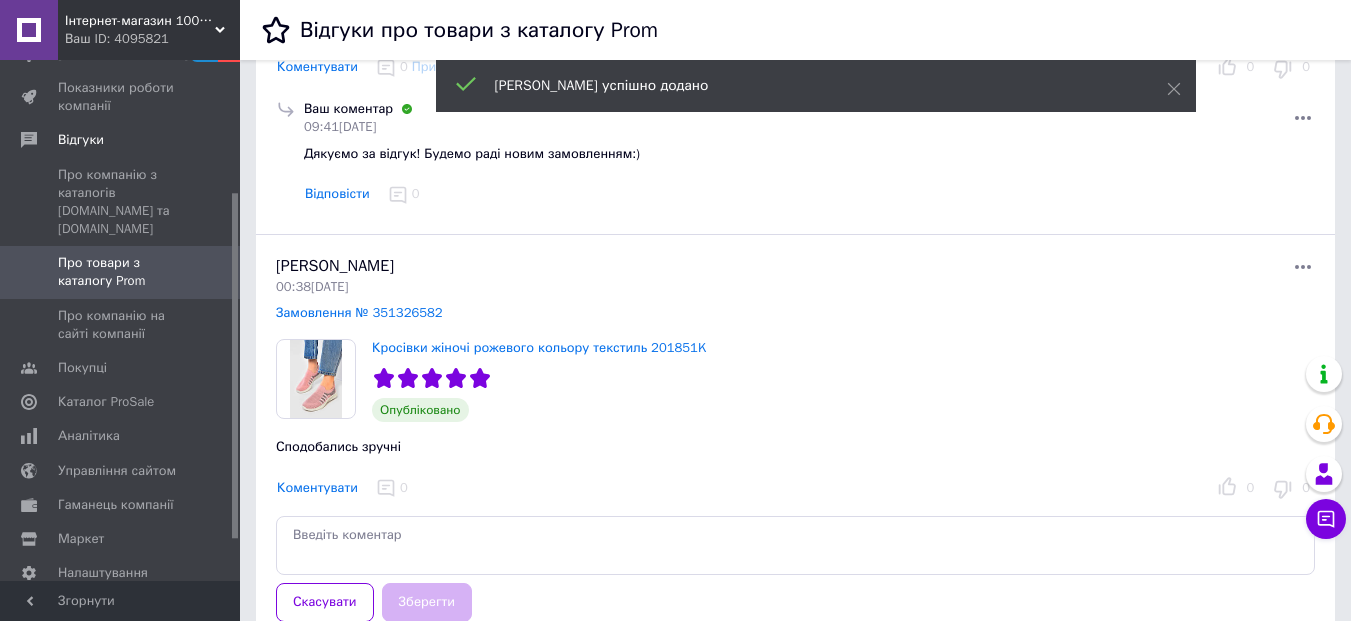 click at bounding box center (795, 545) 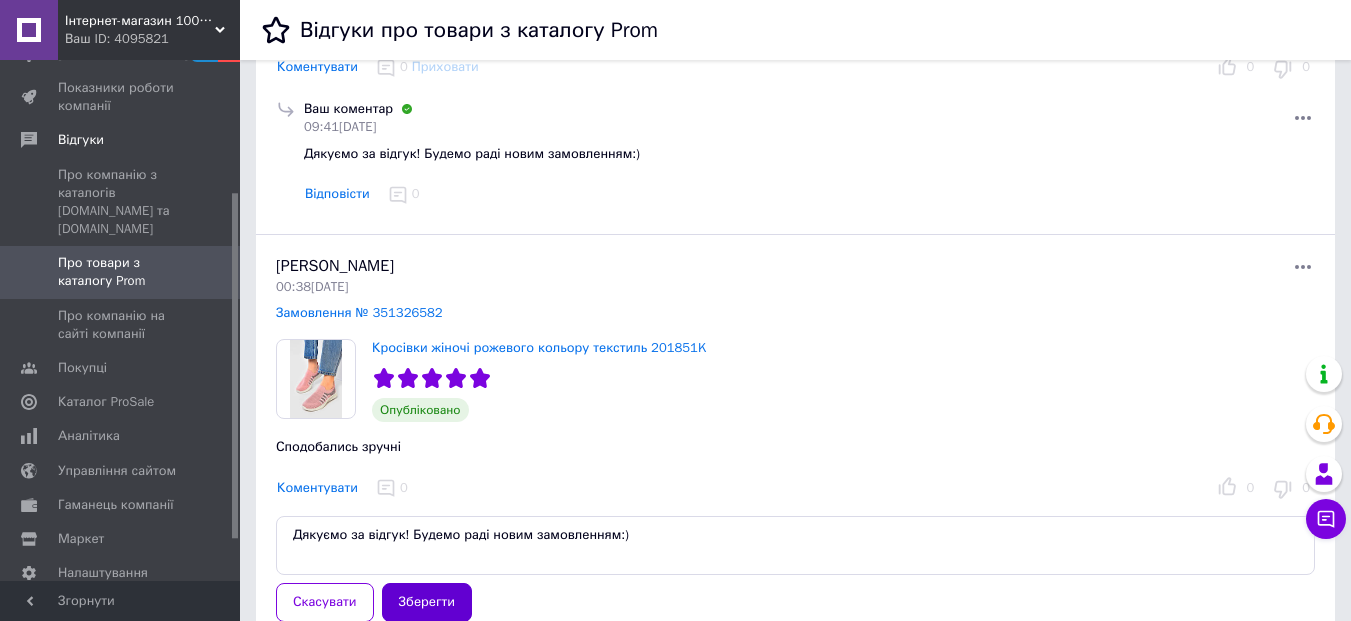 type on "Дякуємо за відгук! Будемо раді новим замовленням:)" 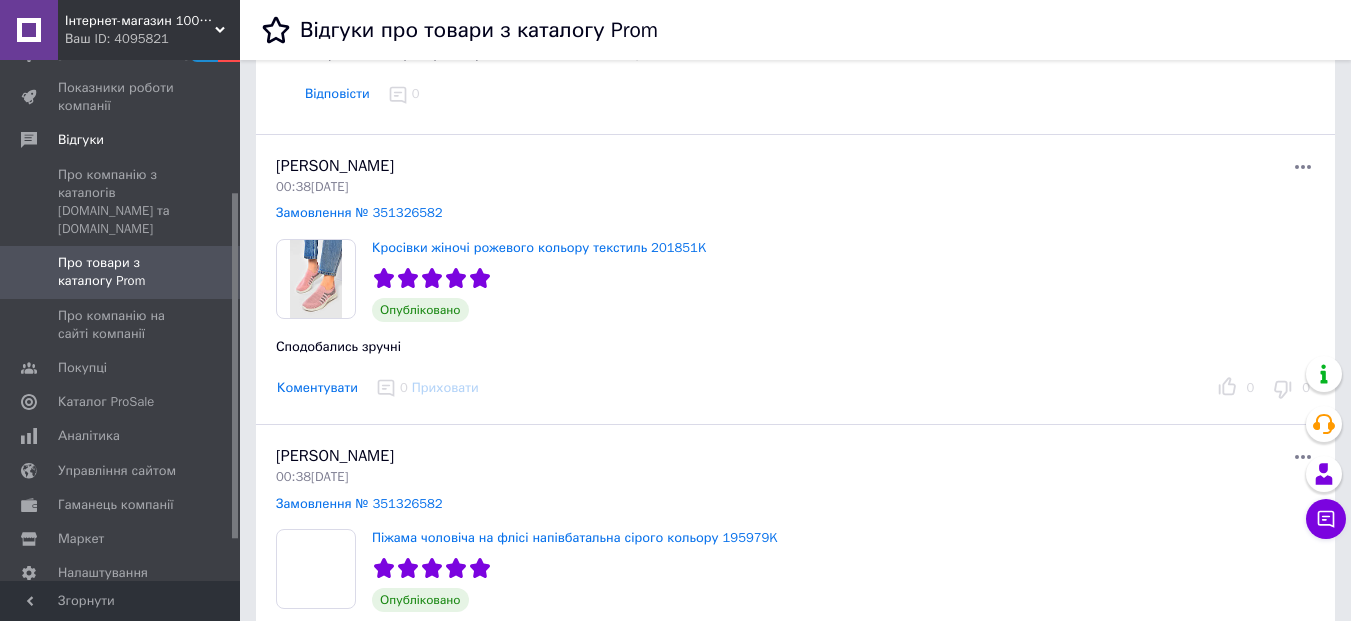 scroll, scrollTop: 2800, scrollLeft: 0, axis: vertical 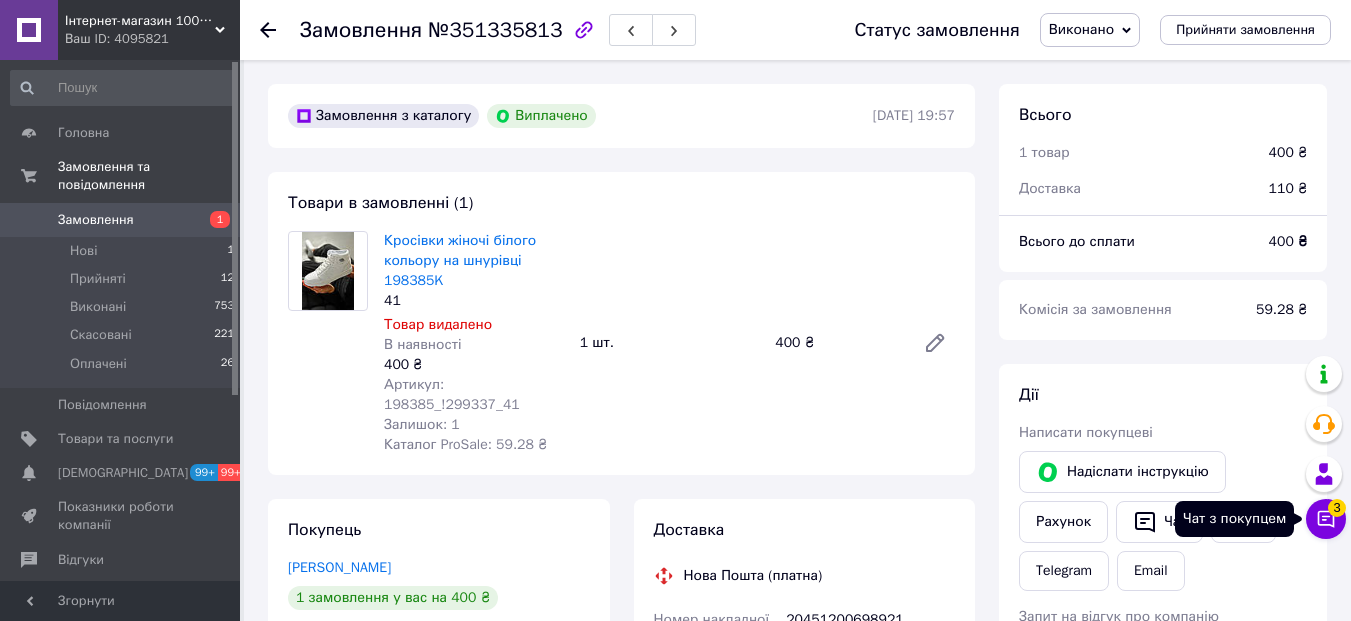 click 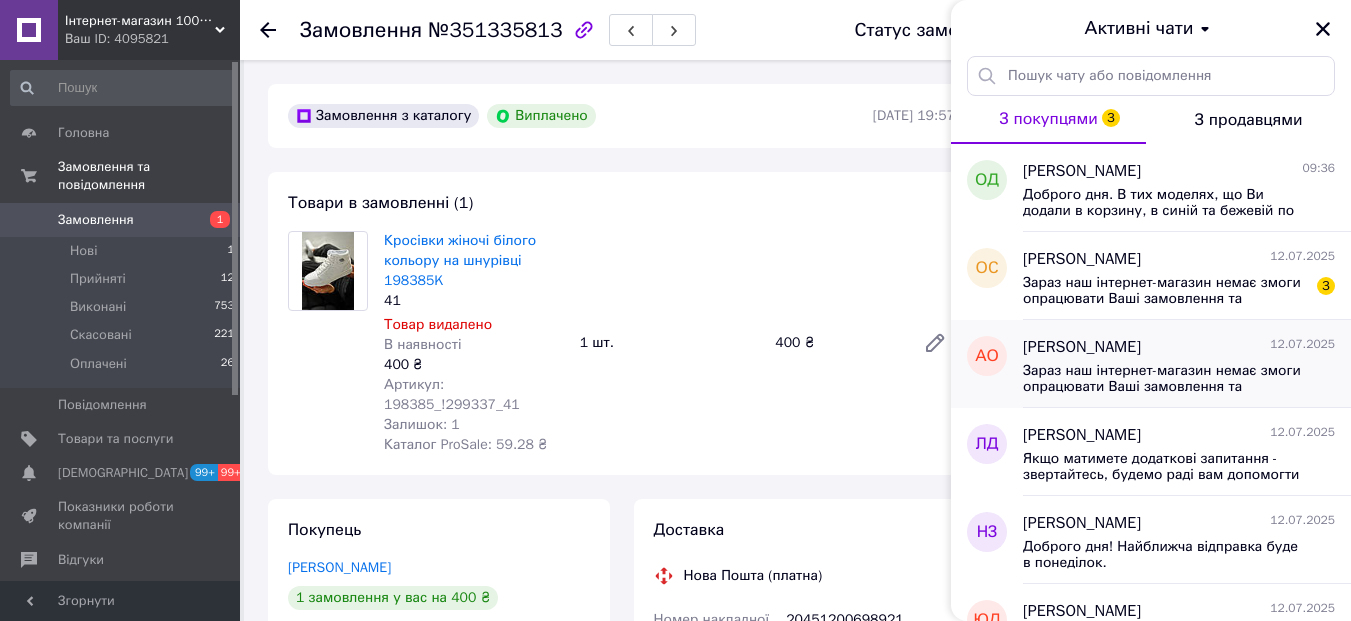 click on "Анна Онищенко 12.07.2025" at bounding box center [1179, 347] 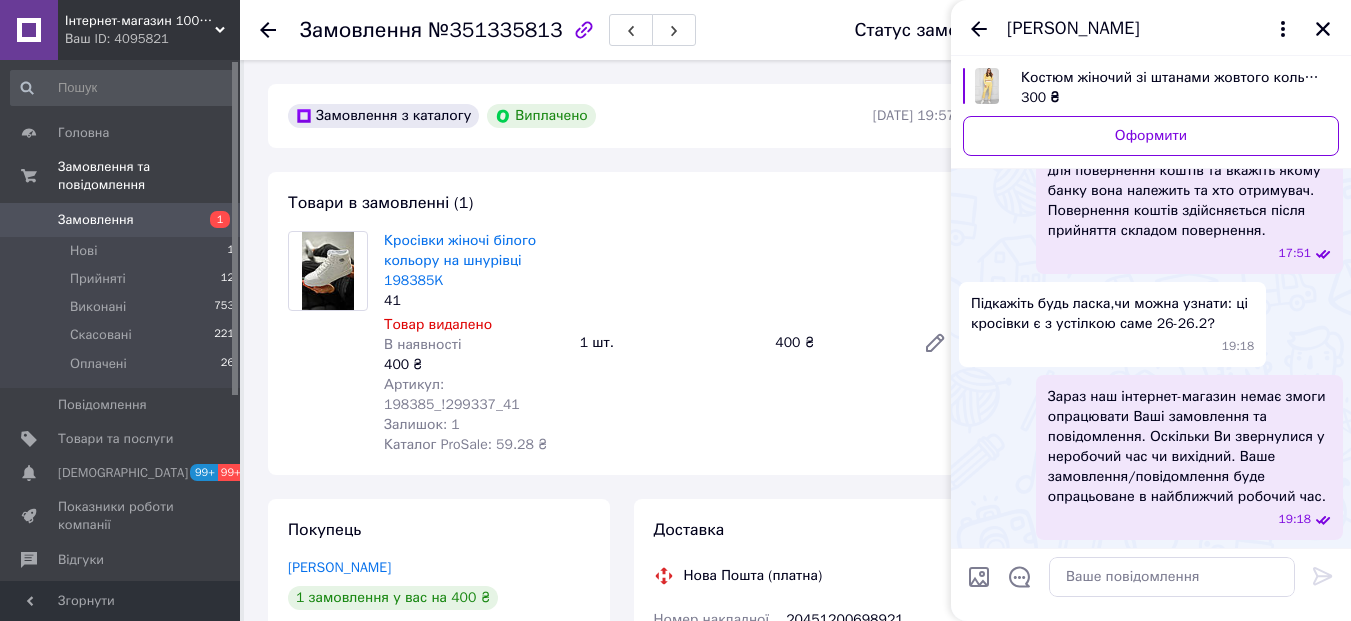 scroll, scrollTop: 2852, scrollLeft: 0, axis: vertical 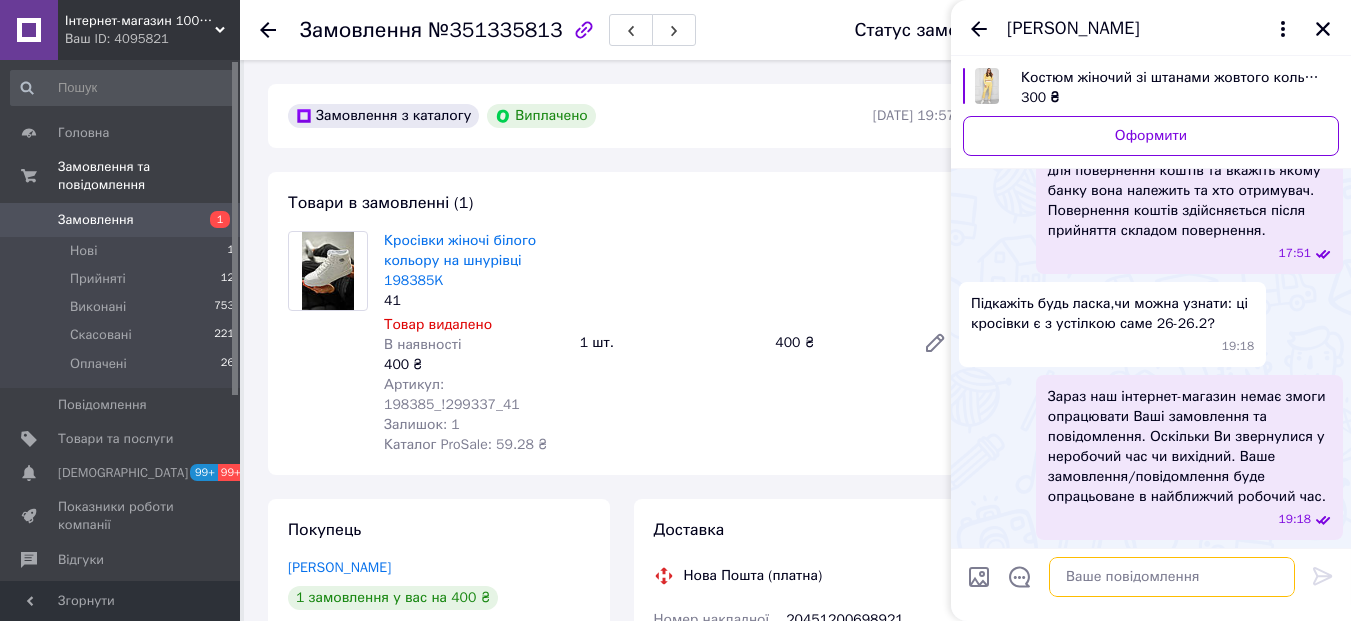 click at bounding box center [1172, 577] 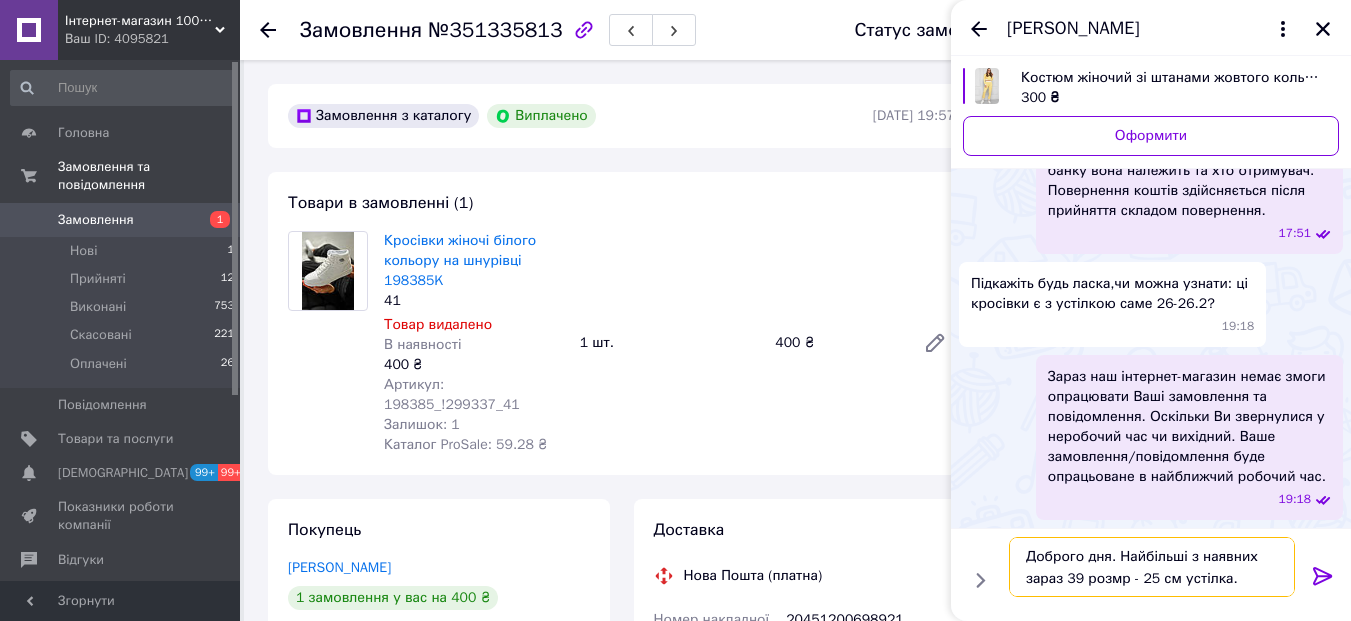 type on "Доброго дня. Найбільші з наявних зараз 39 розмр - 25 см устілка." 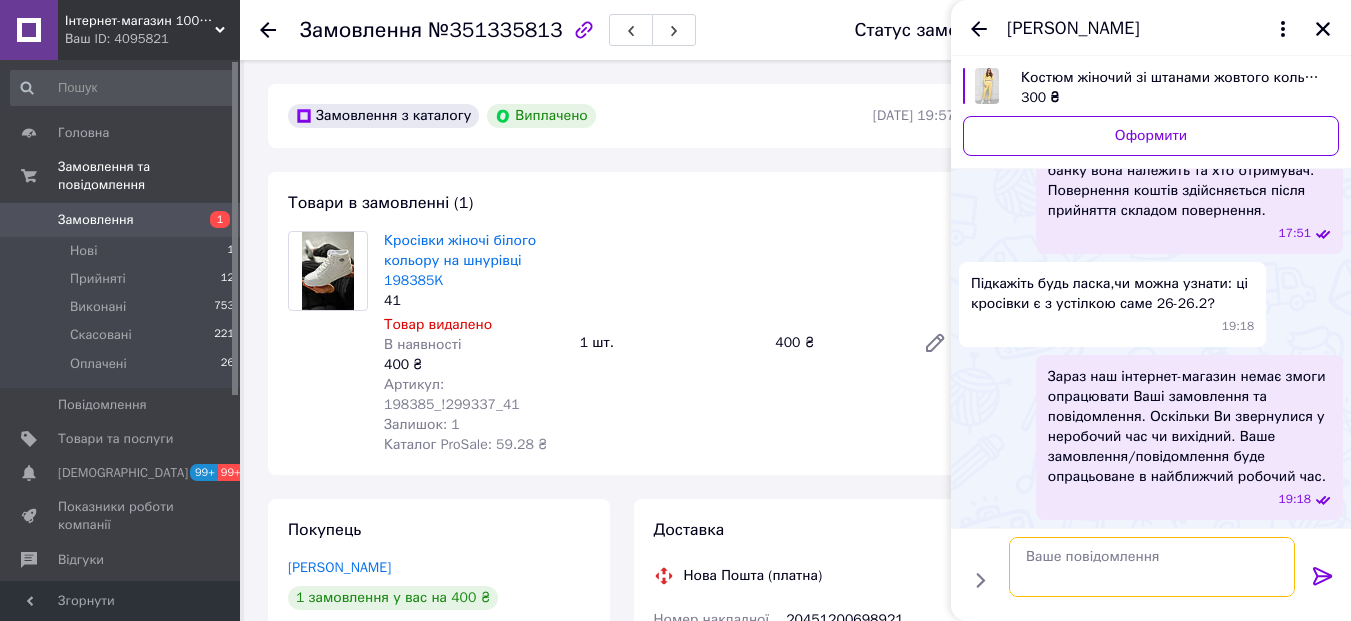 scroll, scrollTop: 2998, scrollLeft: 0, axis: vertical 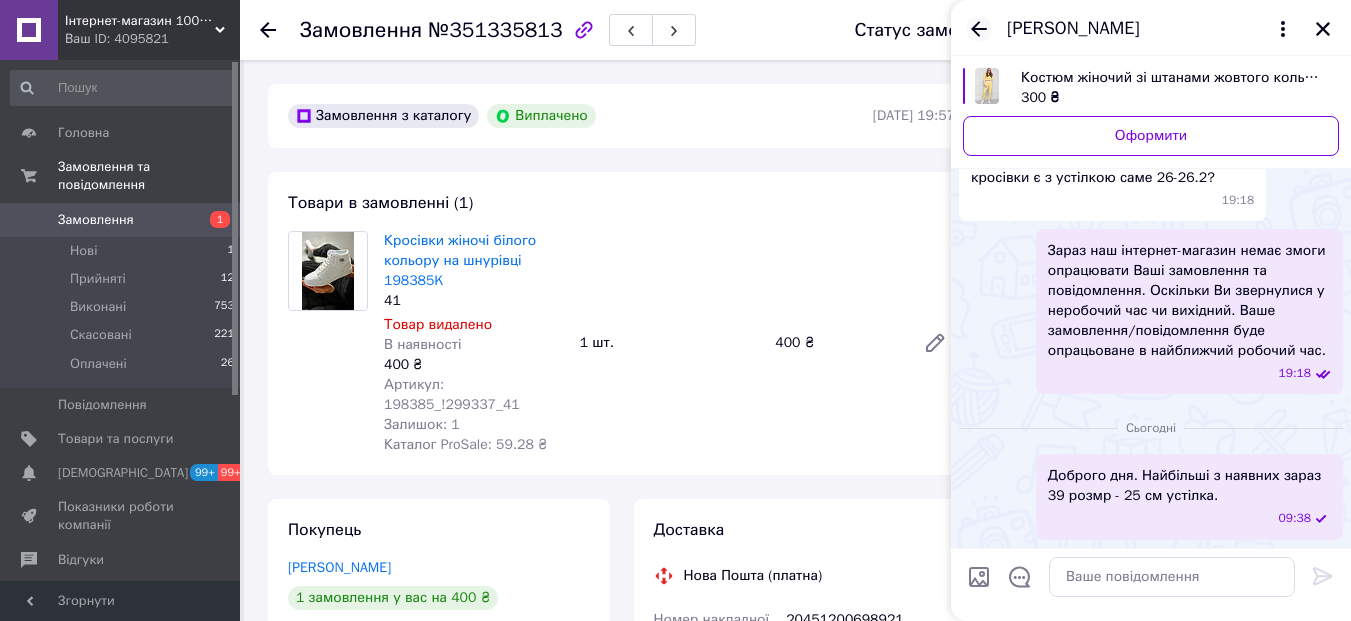 click 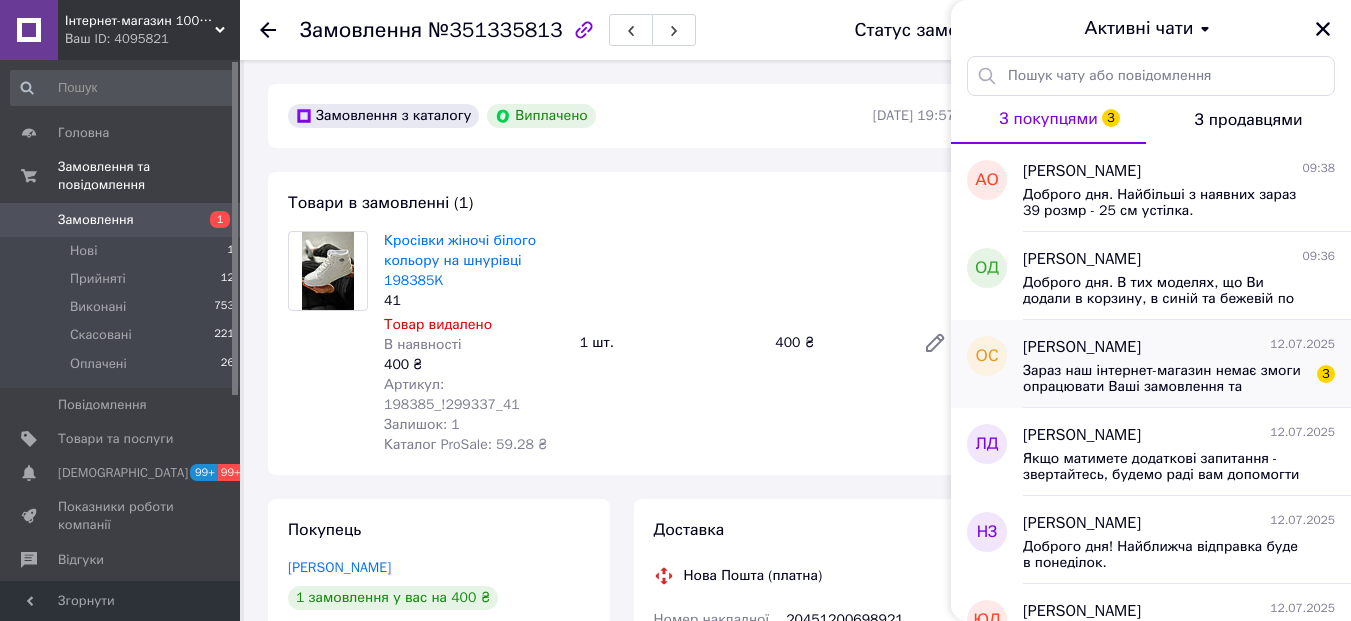 click on "Зараз наш інтернет-магазин немає змоги опрацювати Ваші замовлення та повідомлення. Оскільки Ви звернулися у неробочий час чи вихідний. Ваше замовлення/повідомлення буде опрацьоване в найближчий робочий час." at bounding box center (1165, 379) 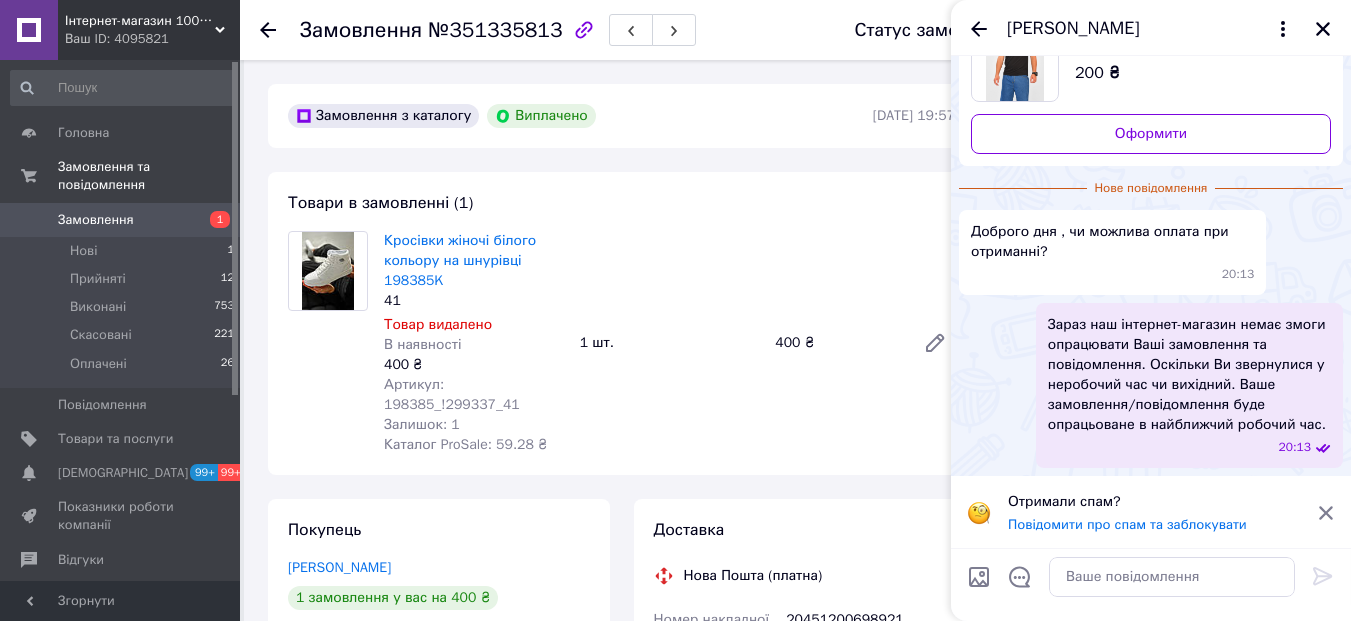 scroll, scrollTop: 0, scrollLeft: 0, axis: both 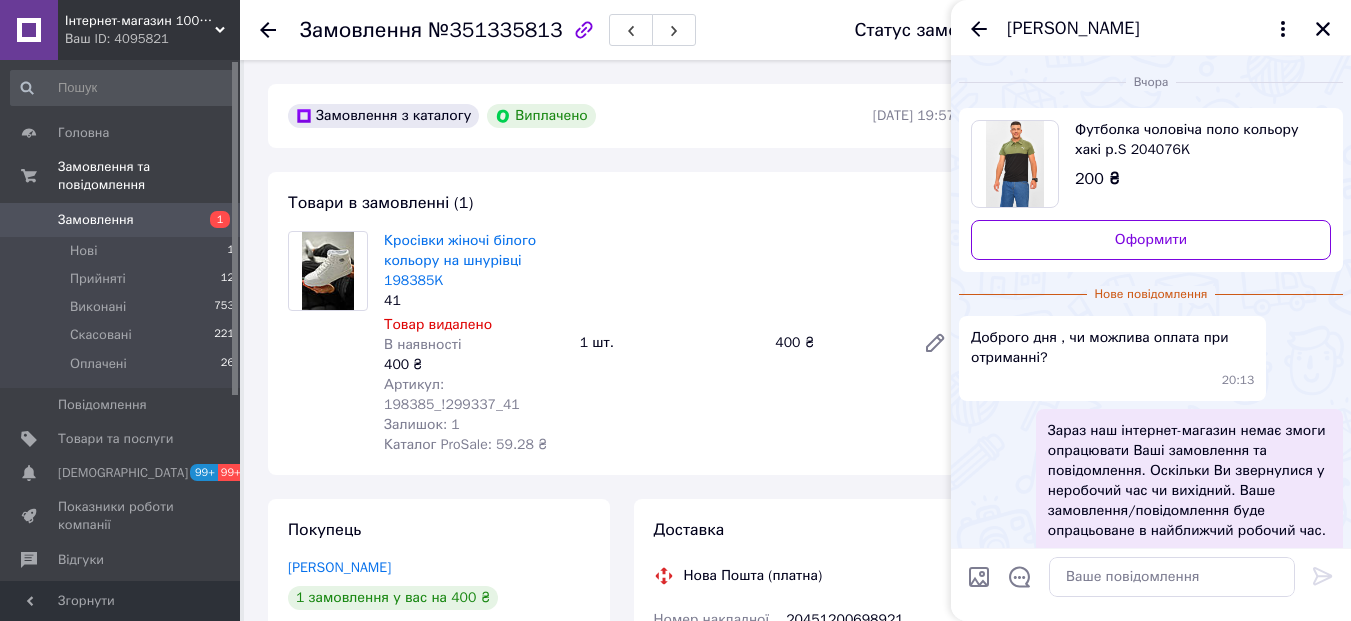 click on "Ваш ID: 4095821" at bounding box center [152, 39] 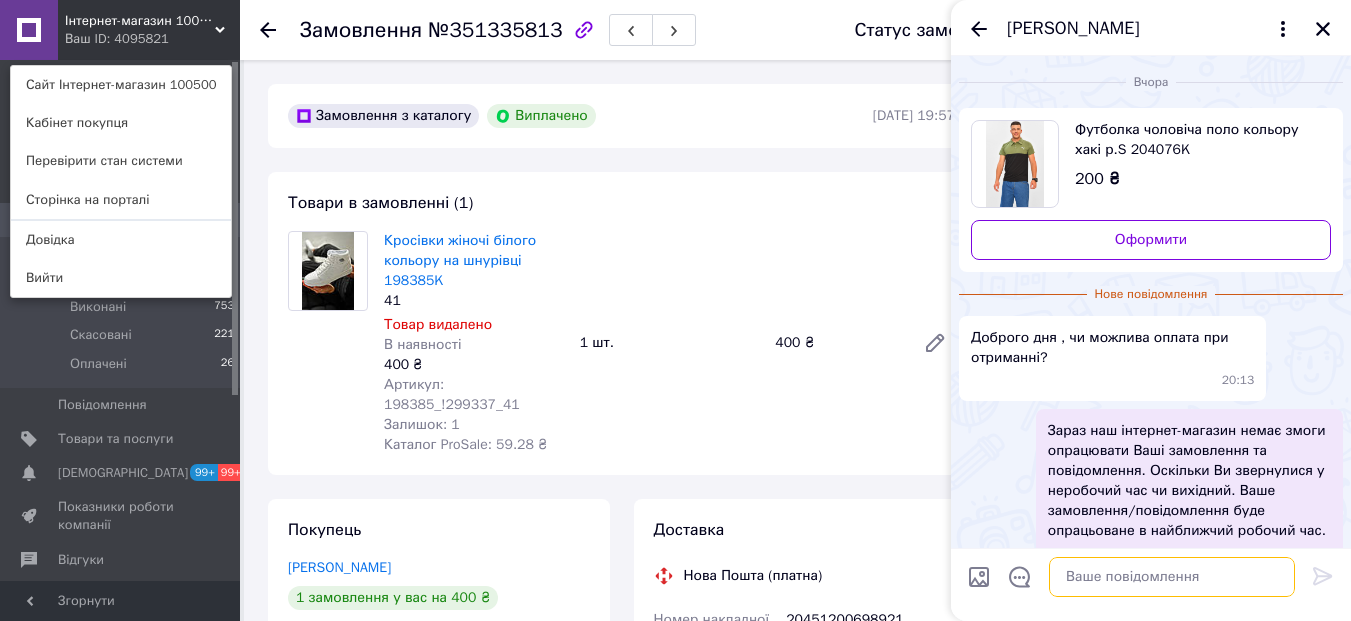 click at bounding box center (1172, 577) 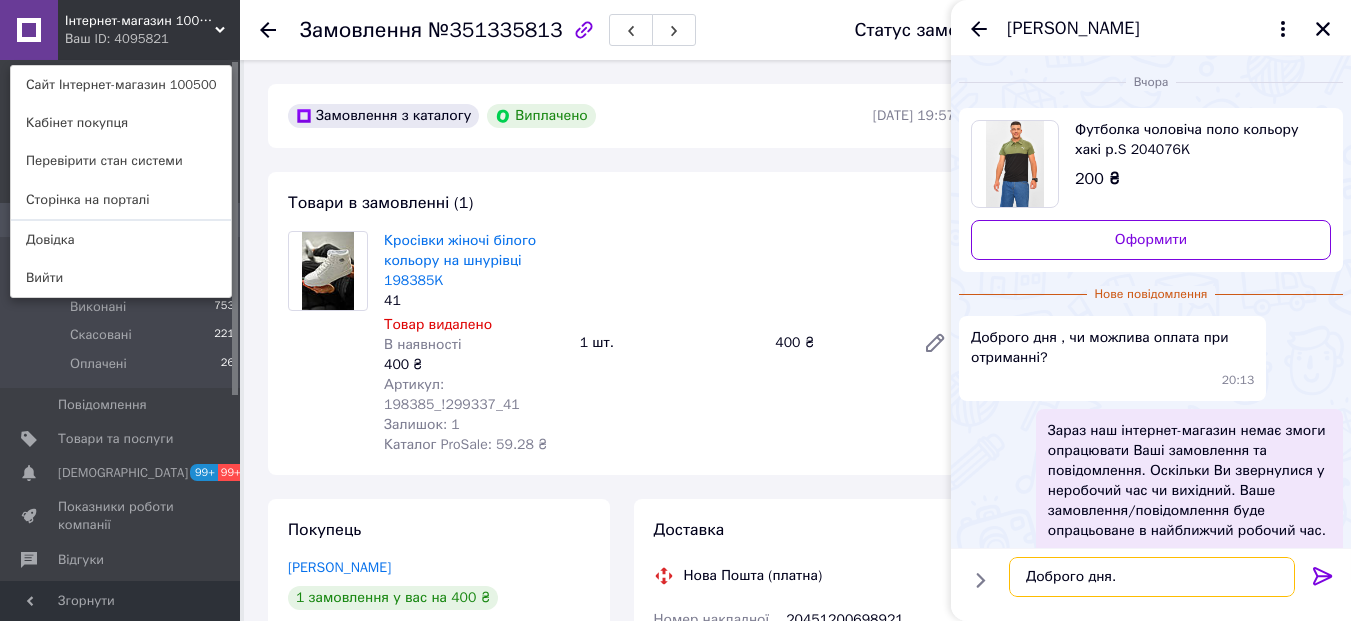 paste on "Замовлення післяплатою відправляються за мінімальною передоплатою 150 грн, якщо сума замовлення не перевищує 1000 грн.
При замовленні від 1000 грн передоплата складає 150 грн. +10% від суми замовлення." 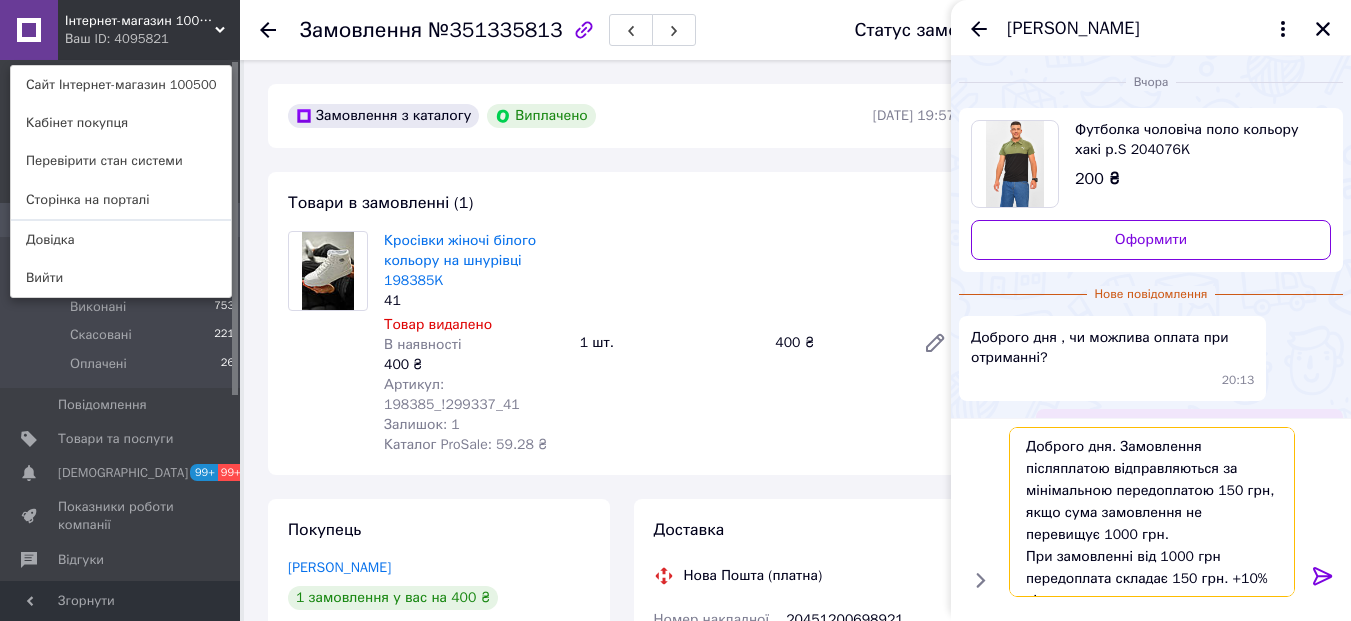 scroll, scrollTop: 13, scrollLeft: 0, axis: vertical 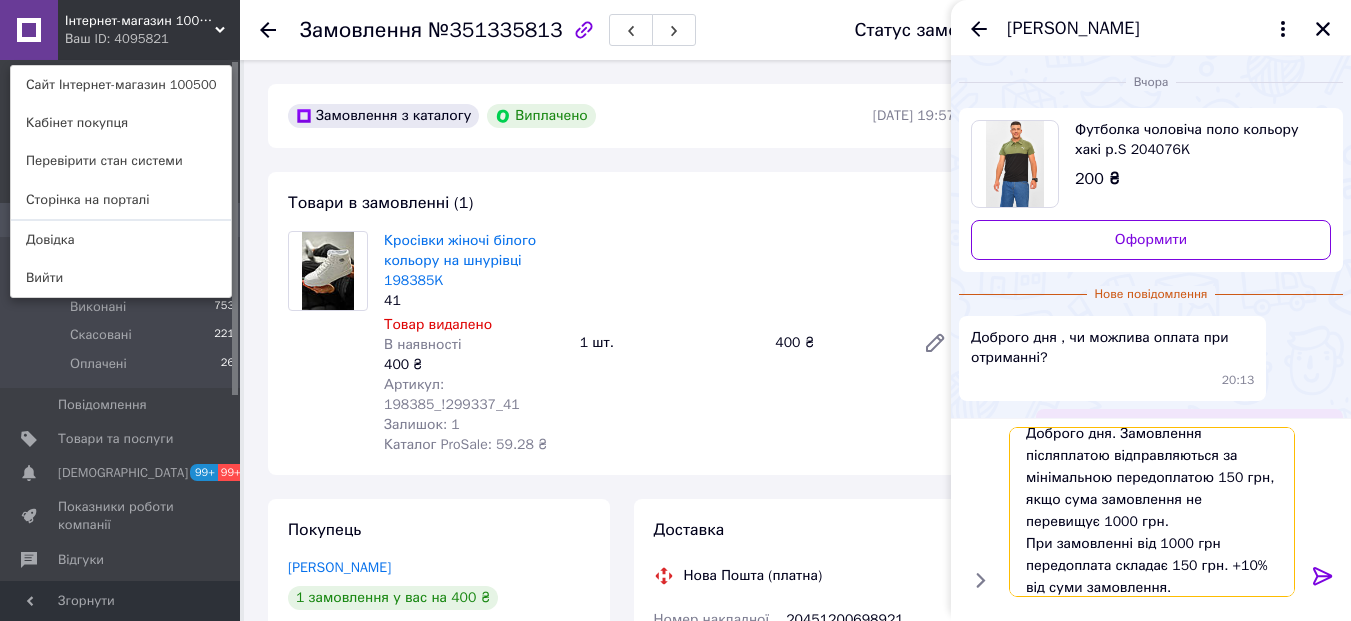 click on "Доброго дня. Замовлення післяплатою відправляються за мінімальною передоплатою 150 грн, якщо сума замовлення не перевищує 1000 грн.
При замовленні від 1000 грн передоплата складає 150 грн. +10% від суми замовлення." at bounding box center [1152, 512] 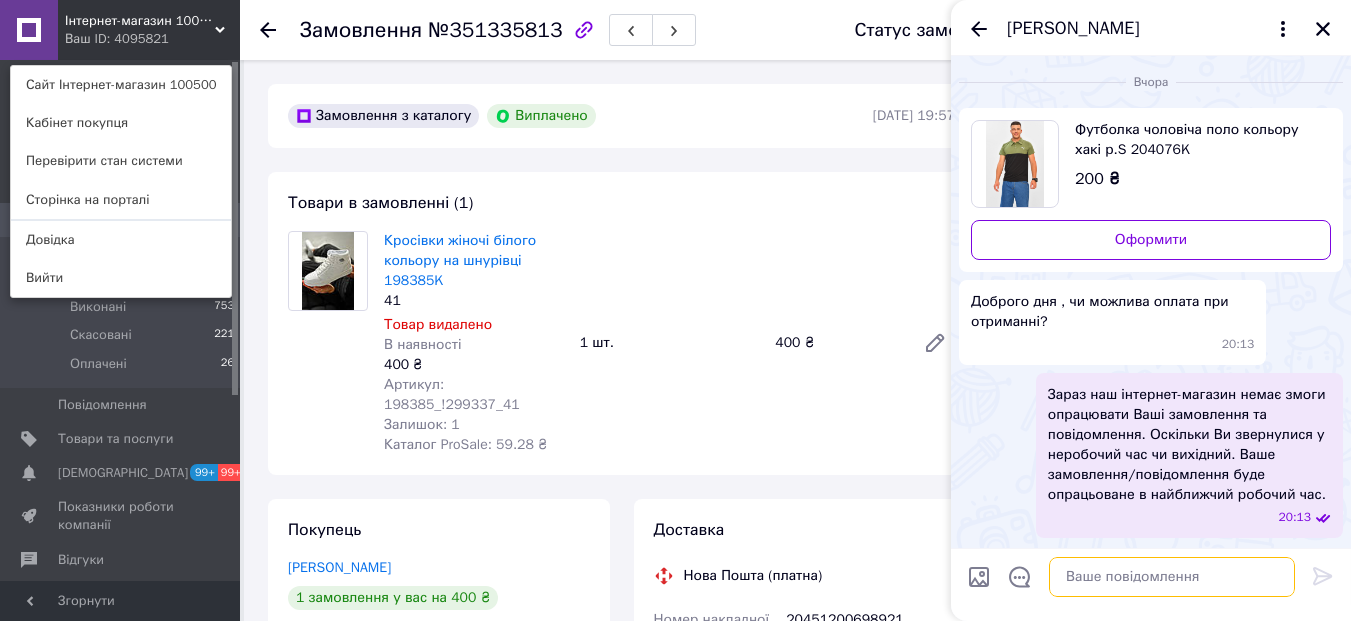 scroll, scrollTop: 0, scrollLeft: 0, axis: both 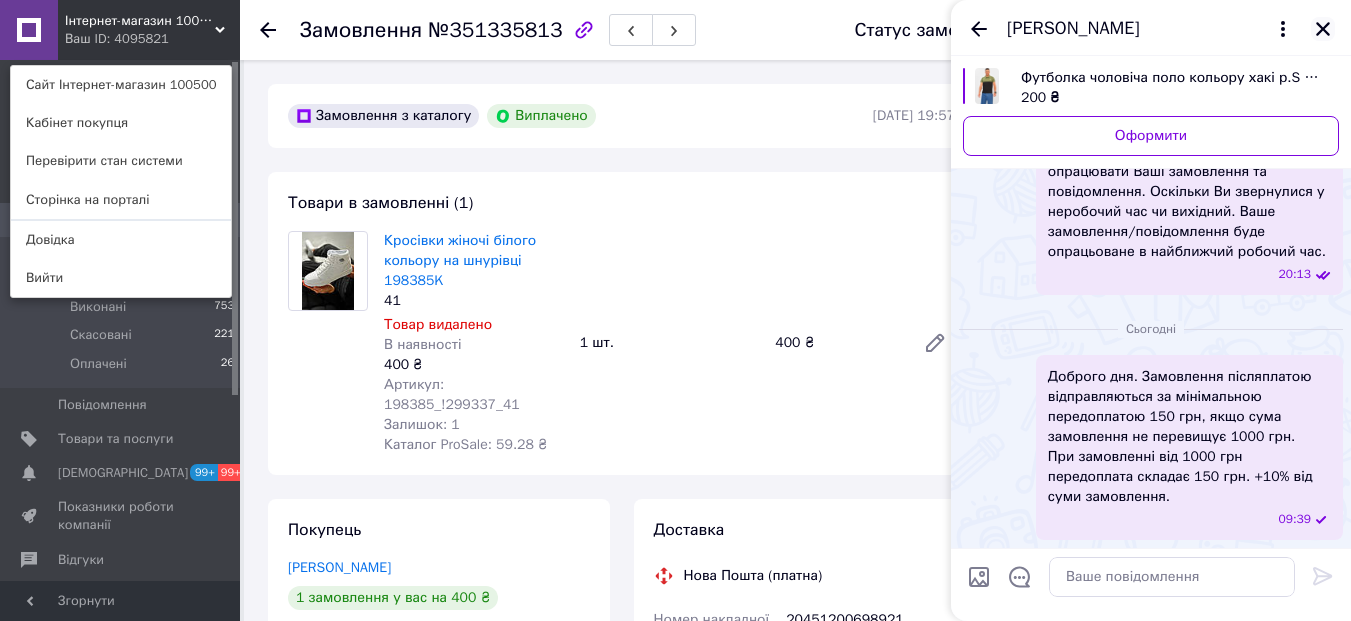 click 